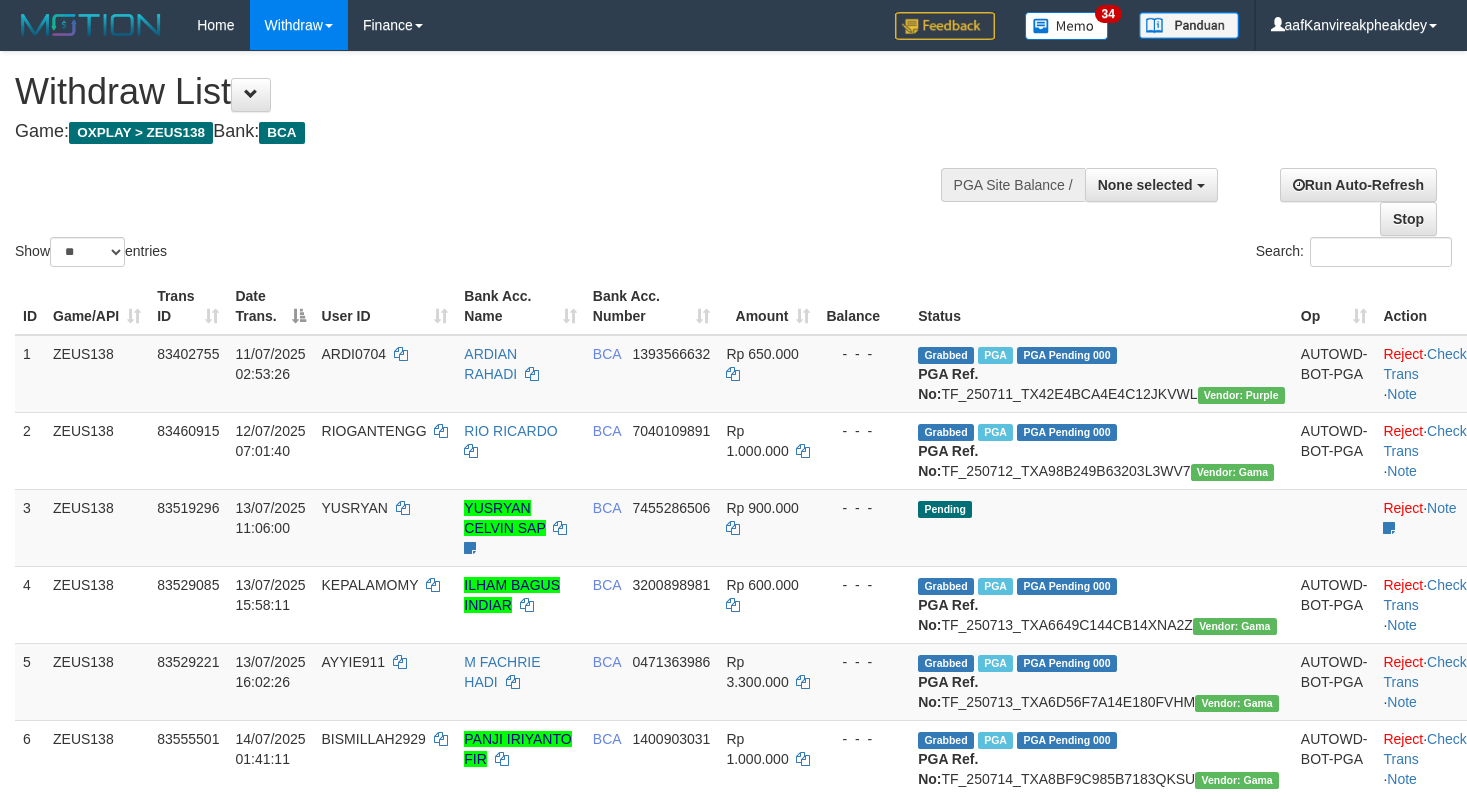 select 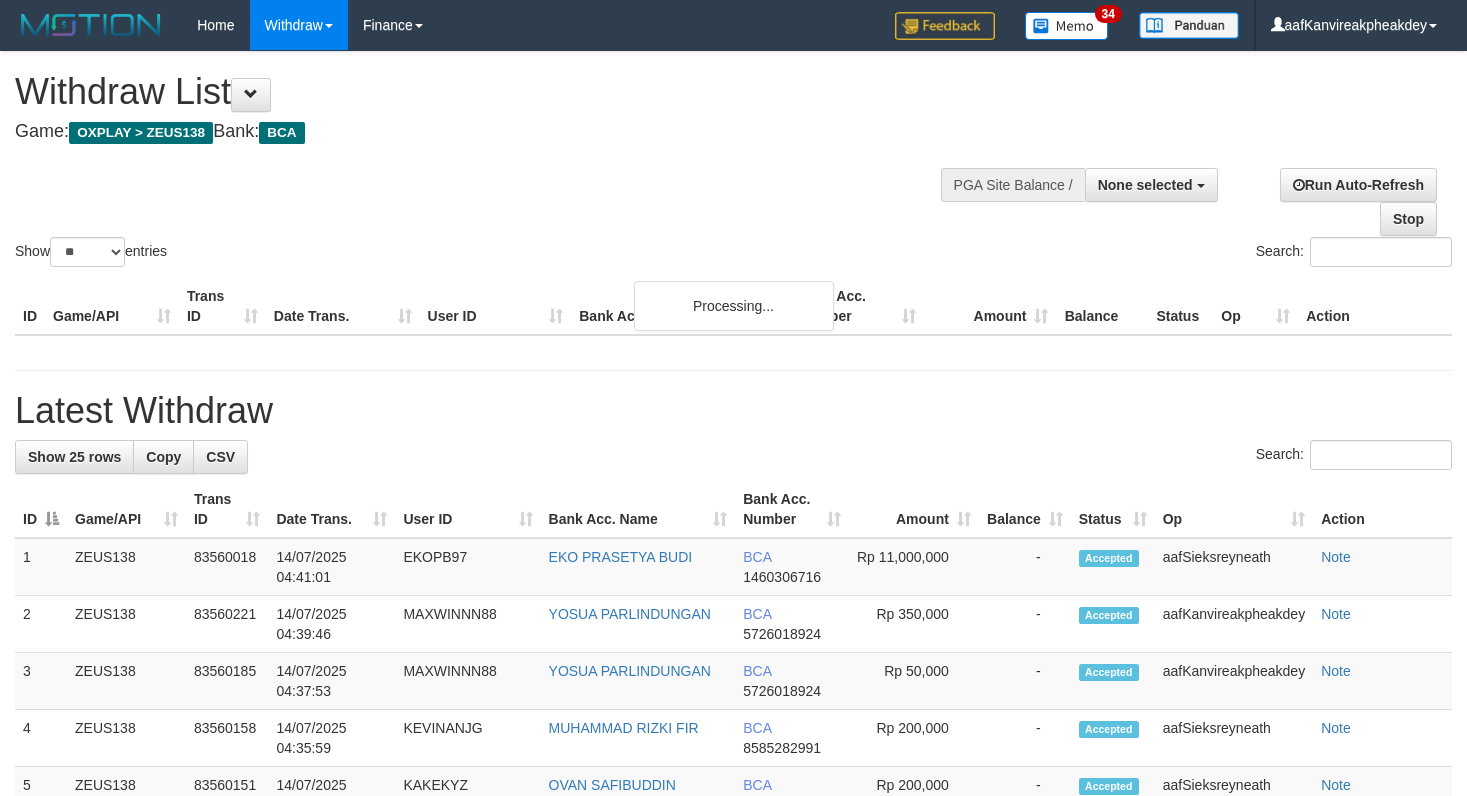 select 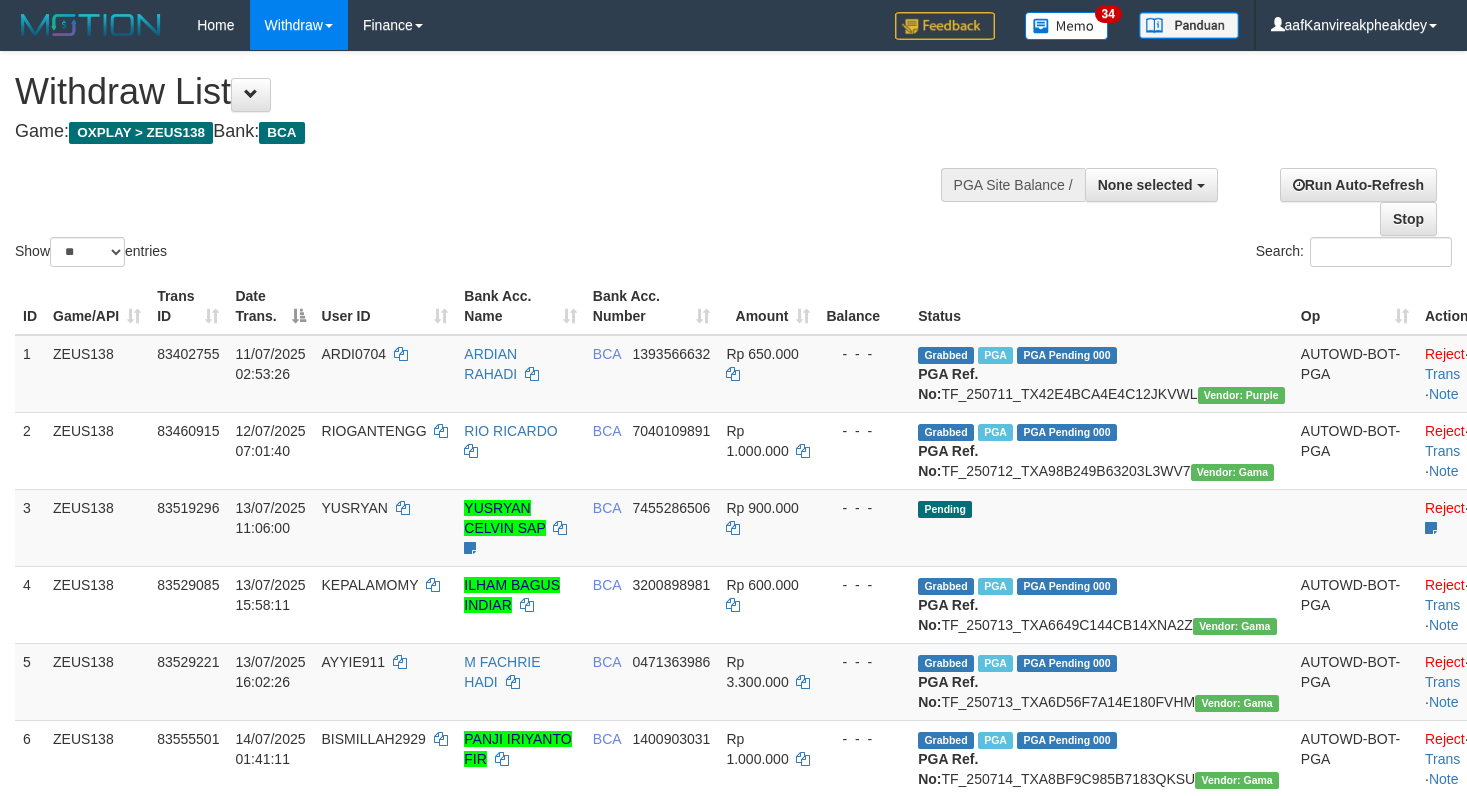 select 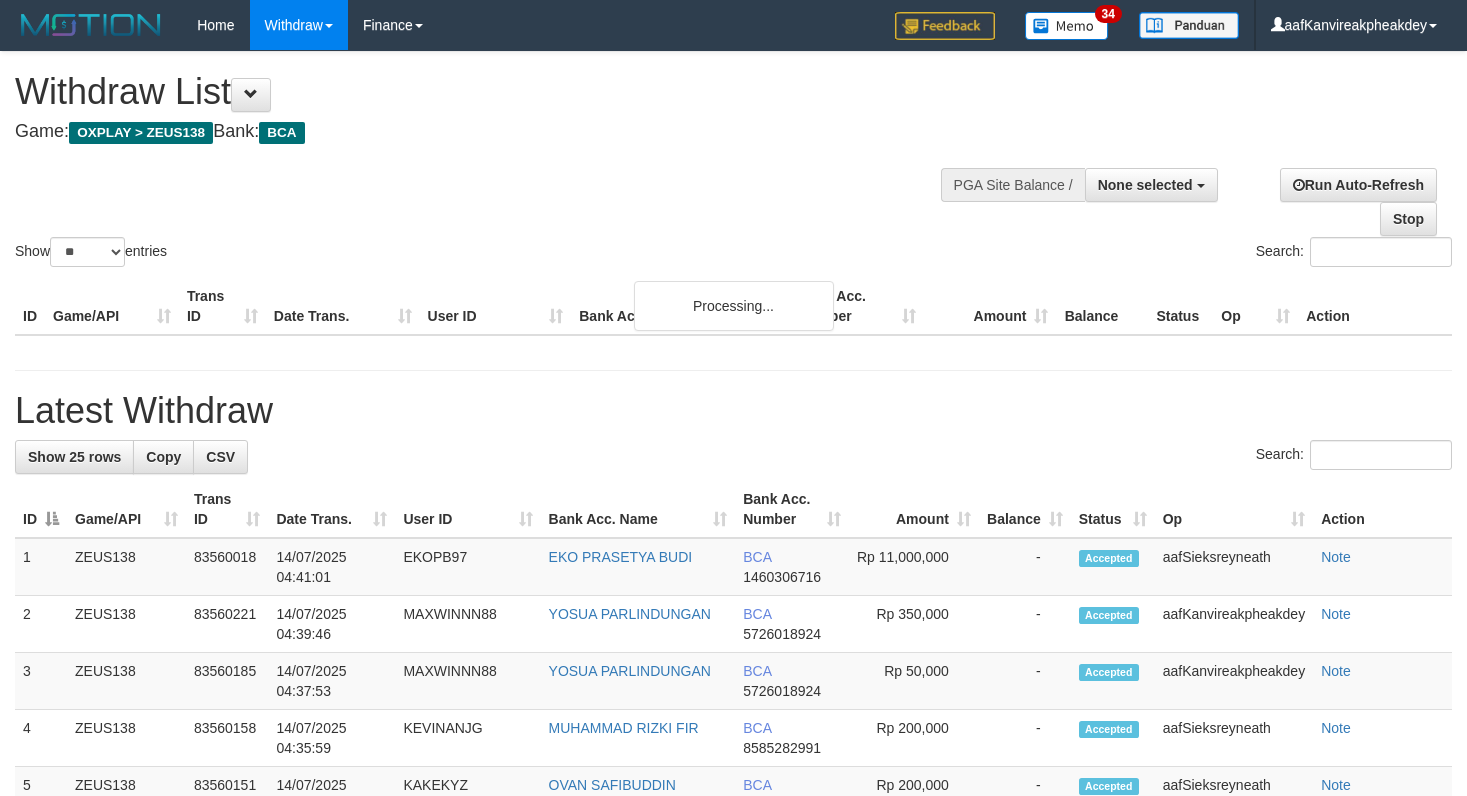 select 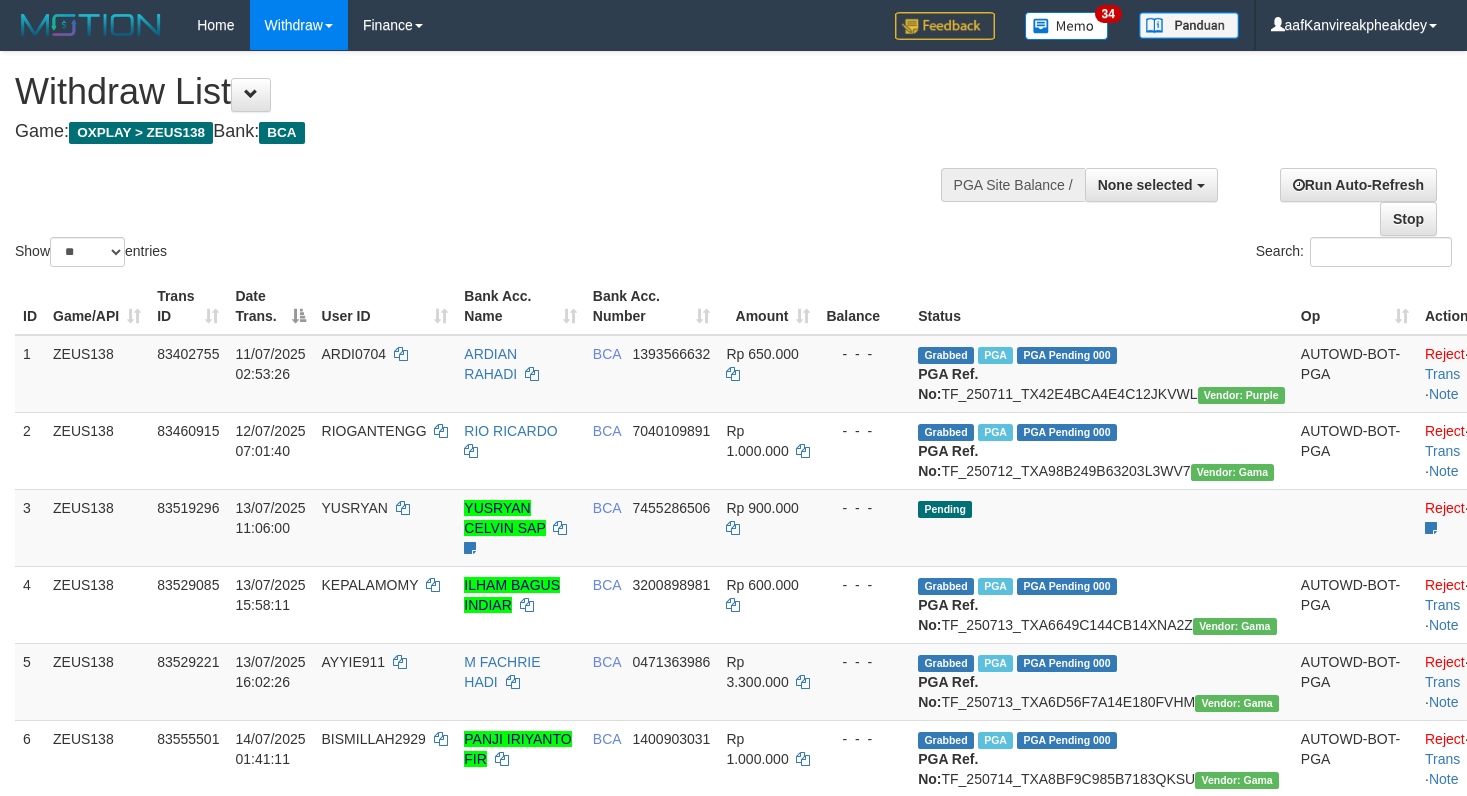 select 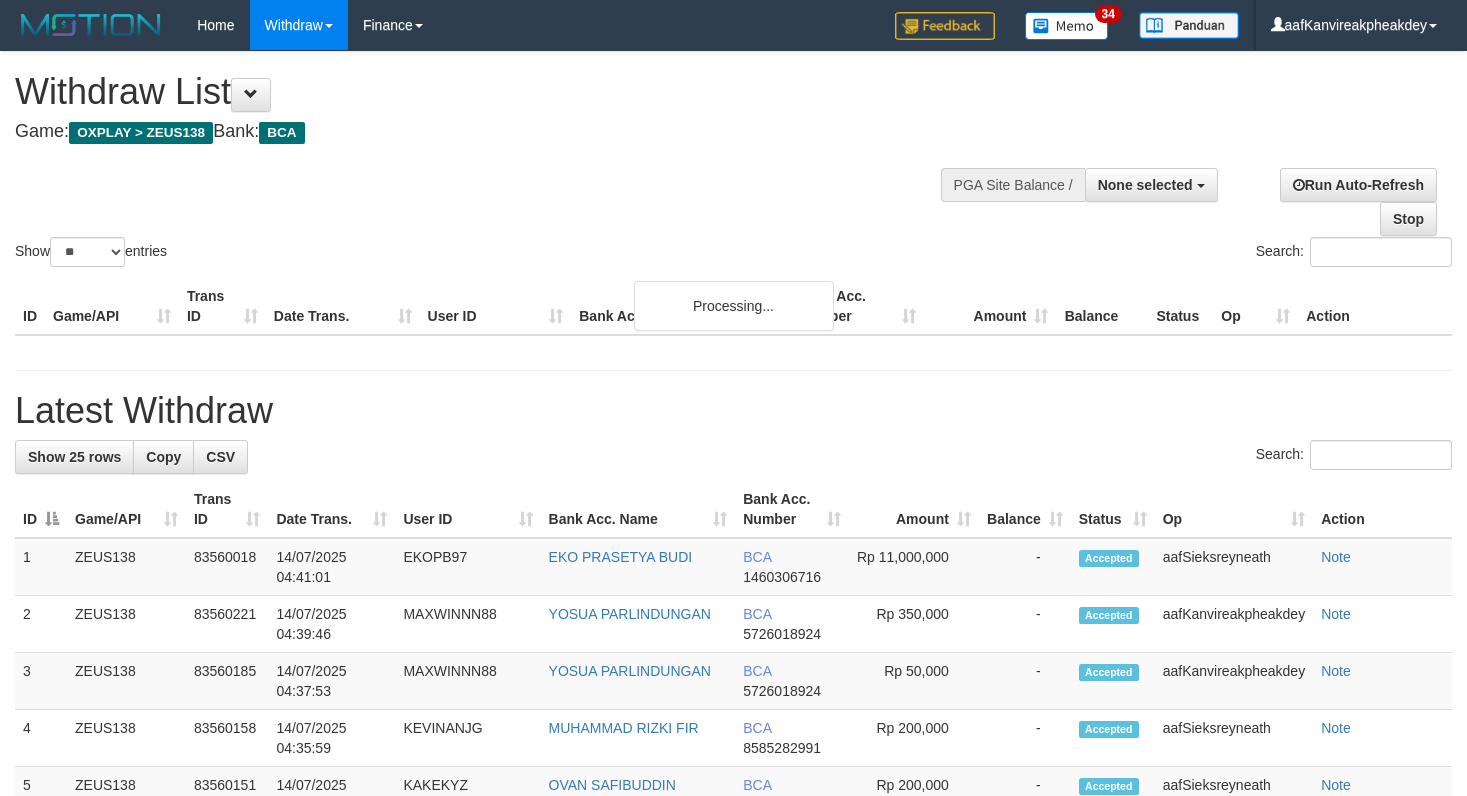 select 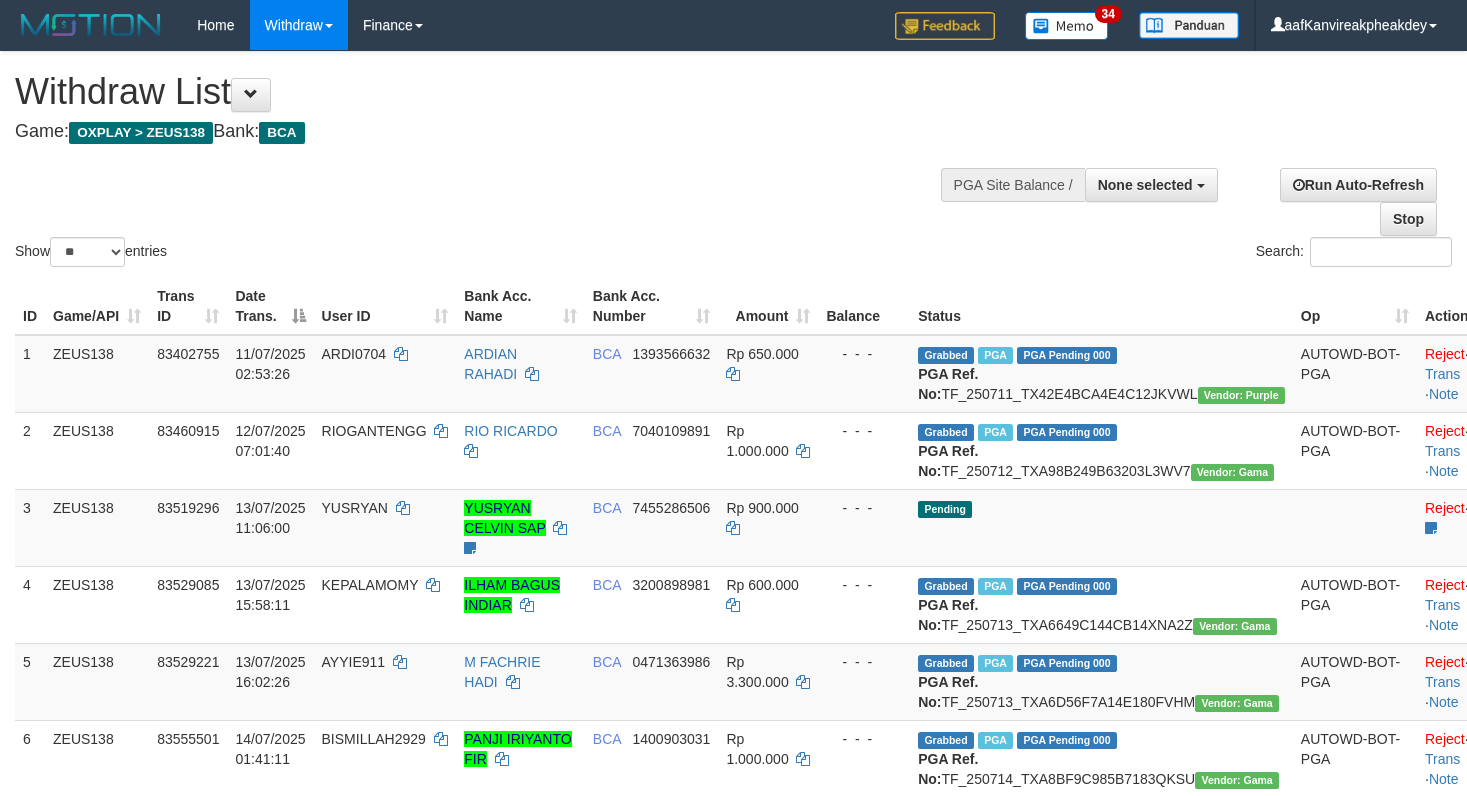 select 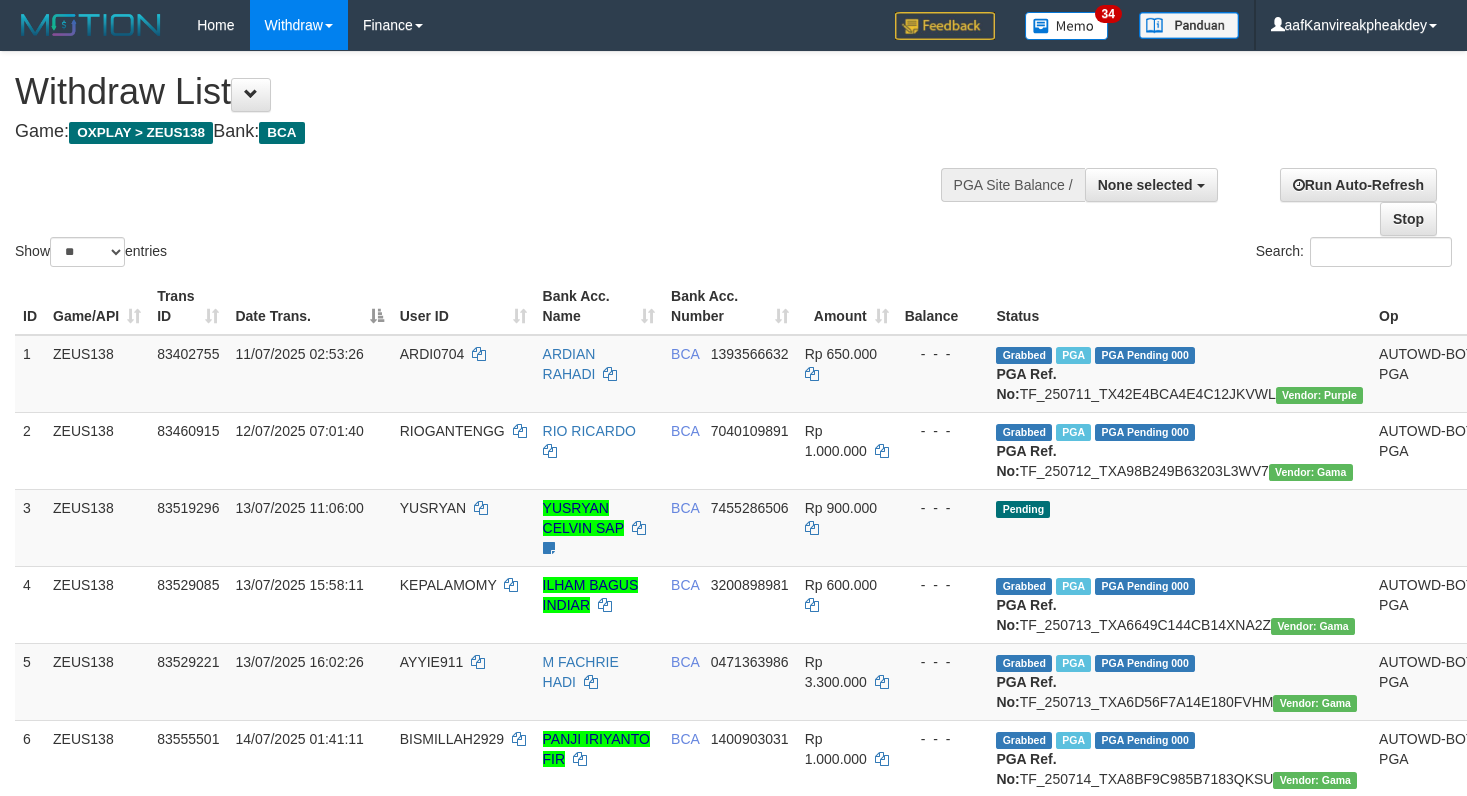 select 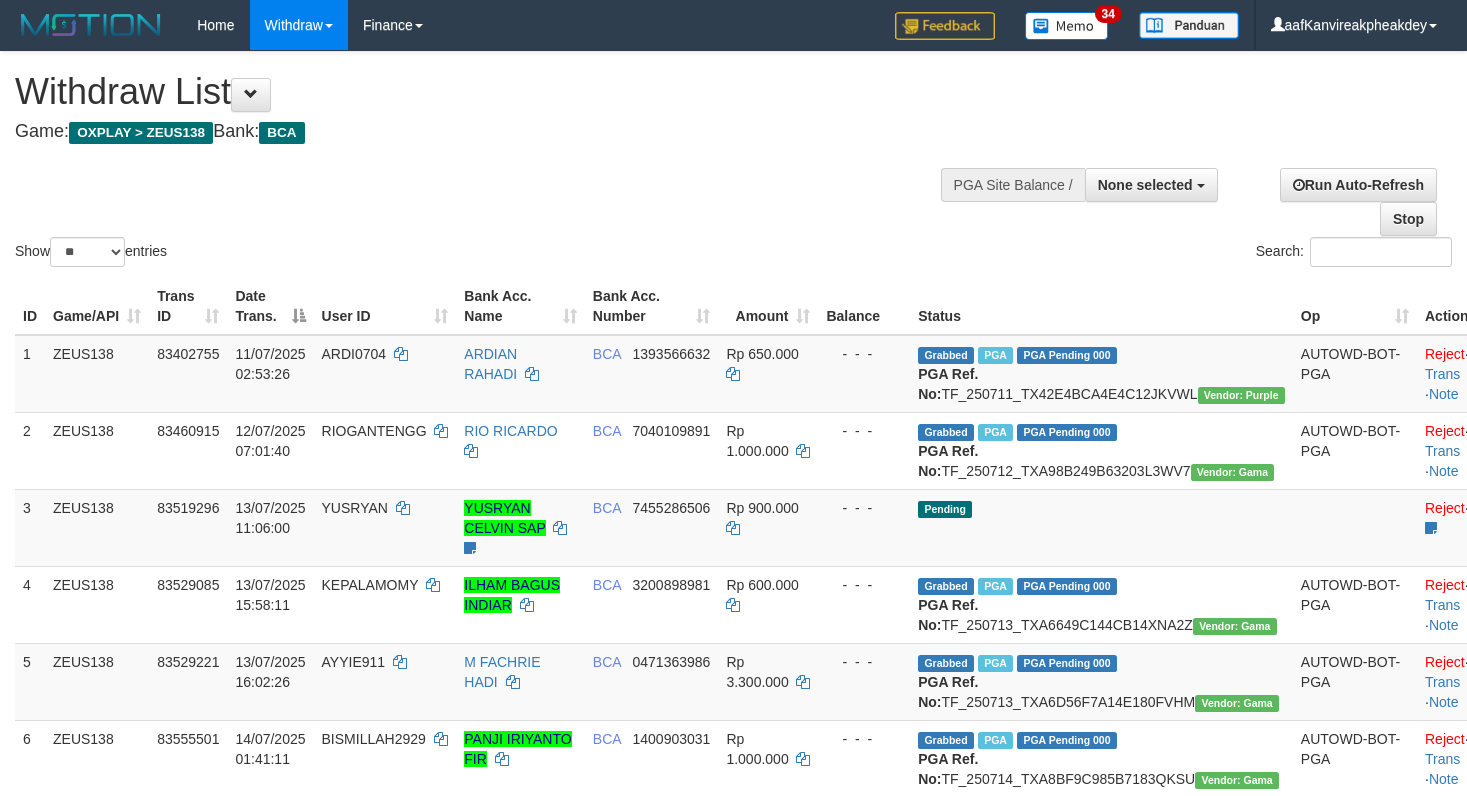 select 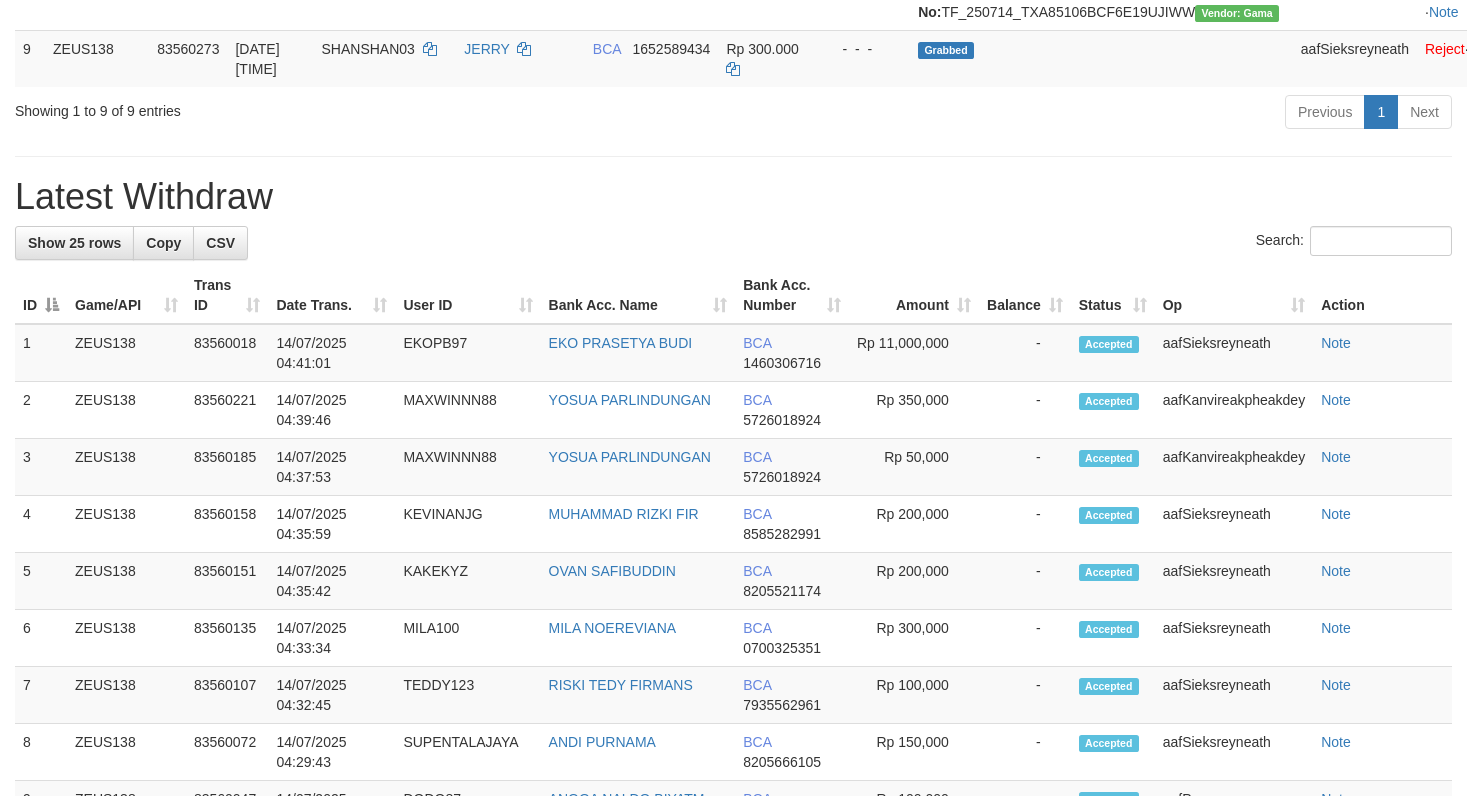 scroll, scrollTop: 866, scrollLeft: 0, axis: vertical 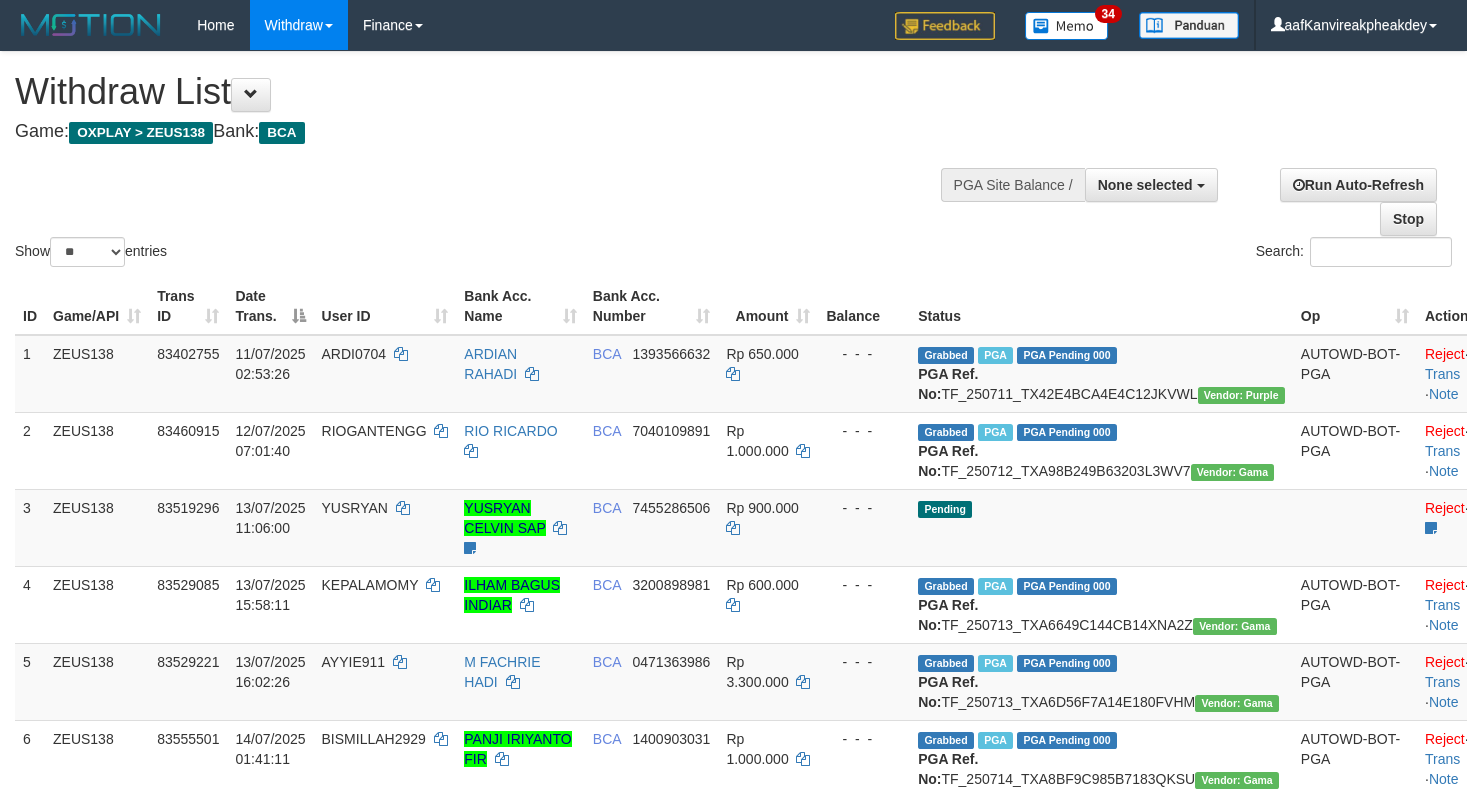select 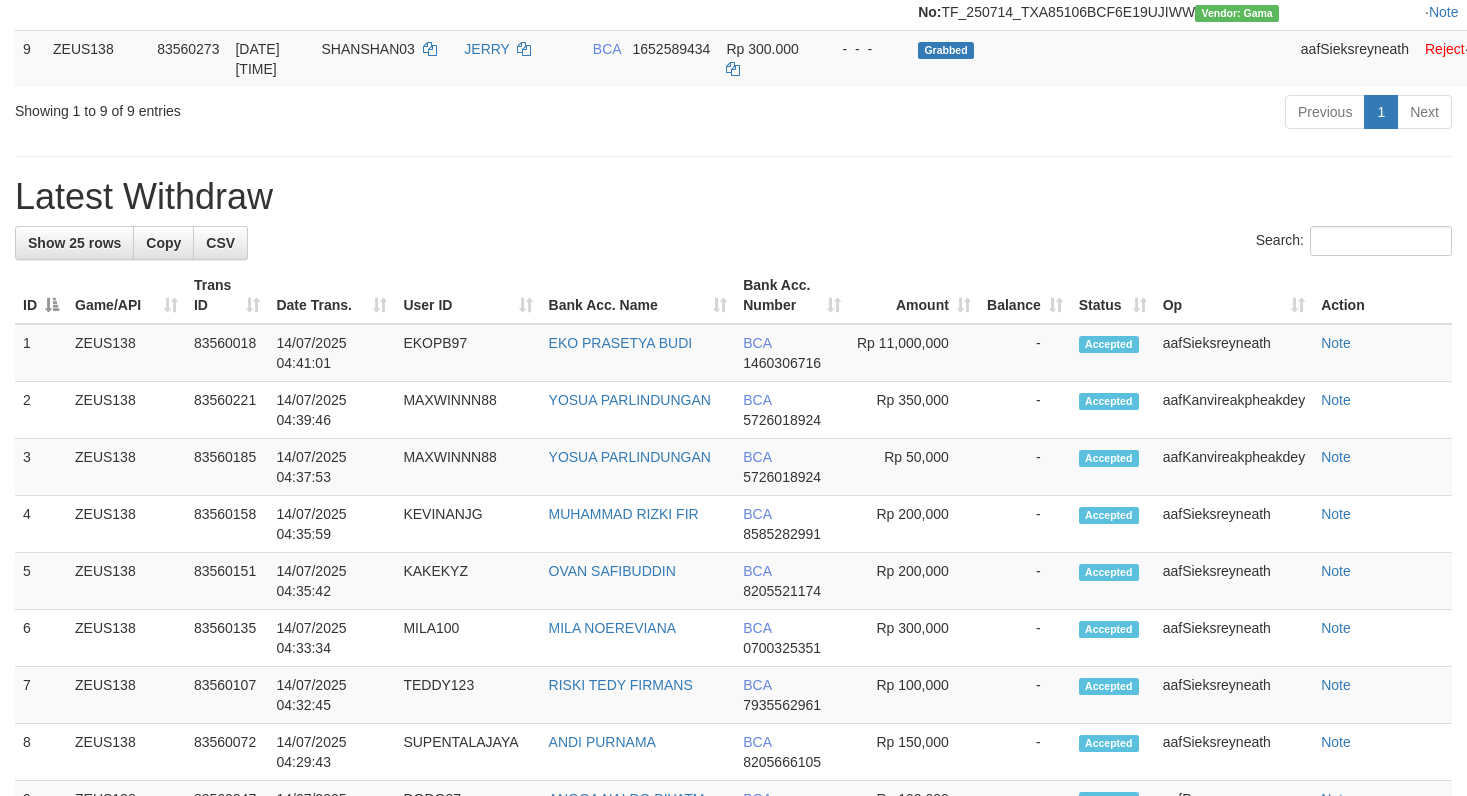 scroll, scrollTop: 866, scrollLeft: 0, axis: vertical 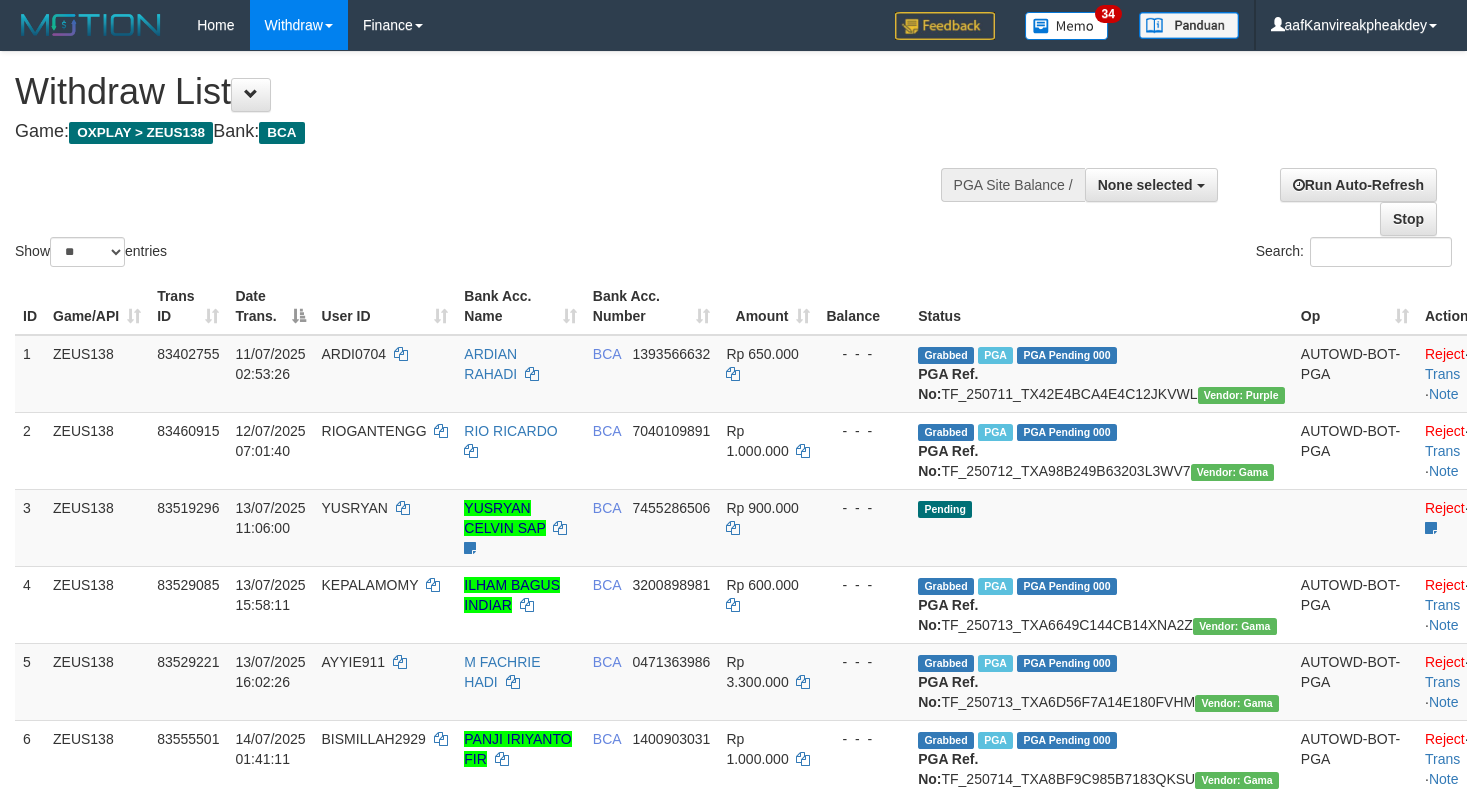 select 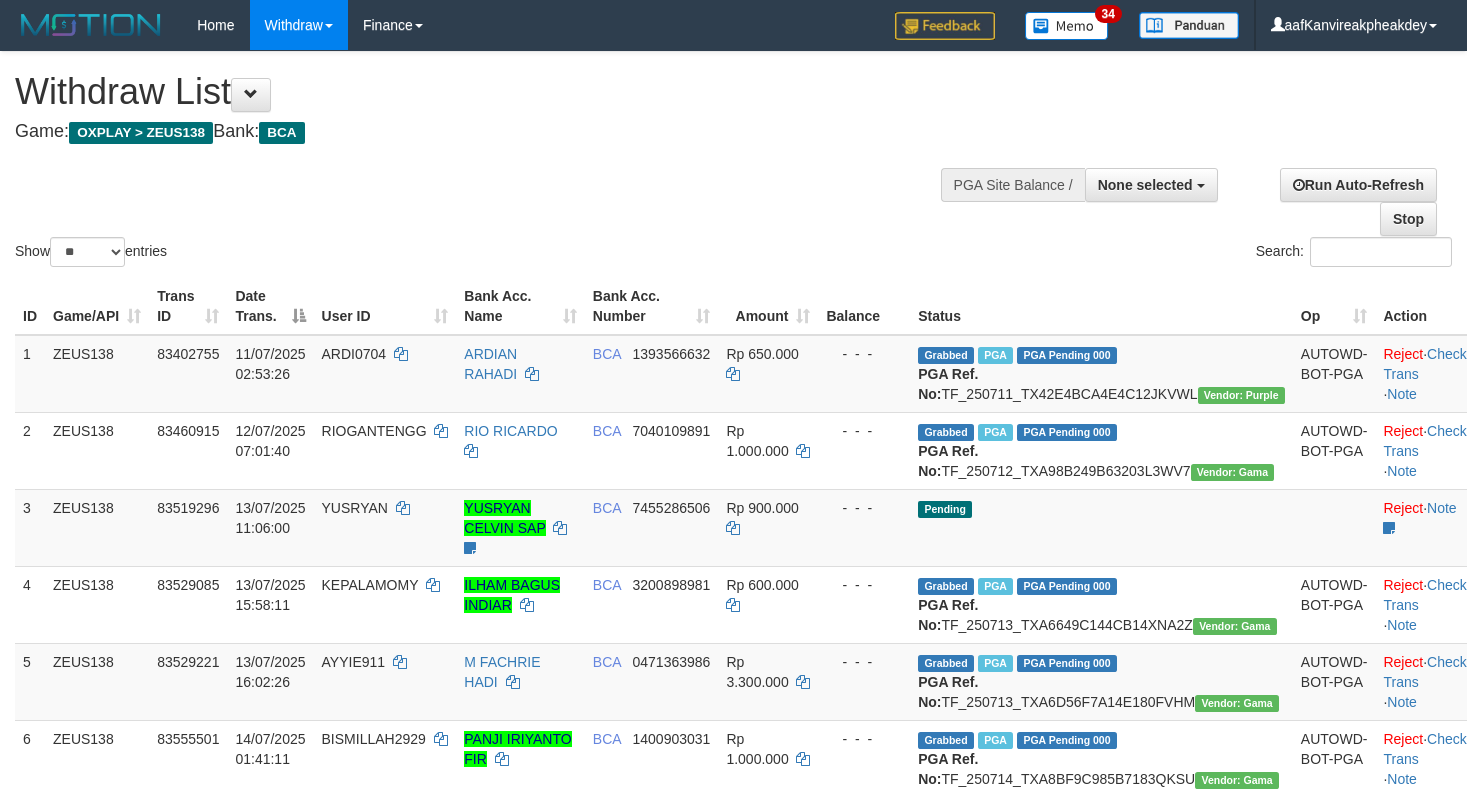 select 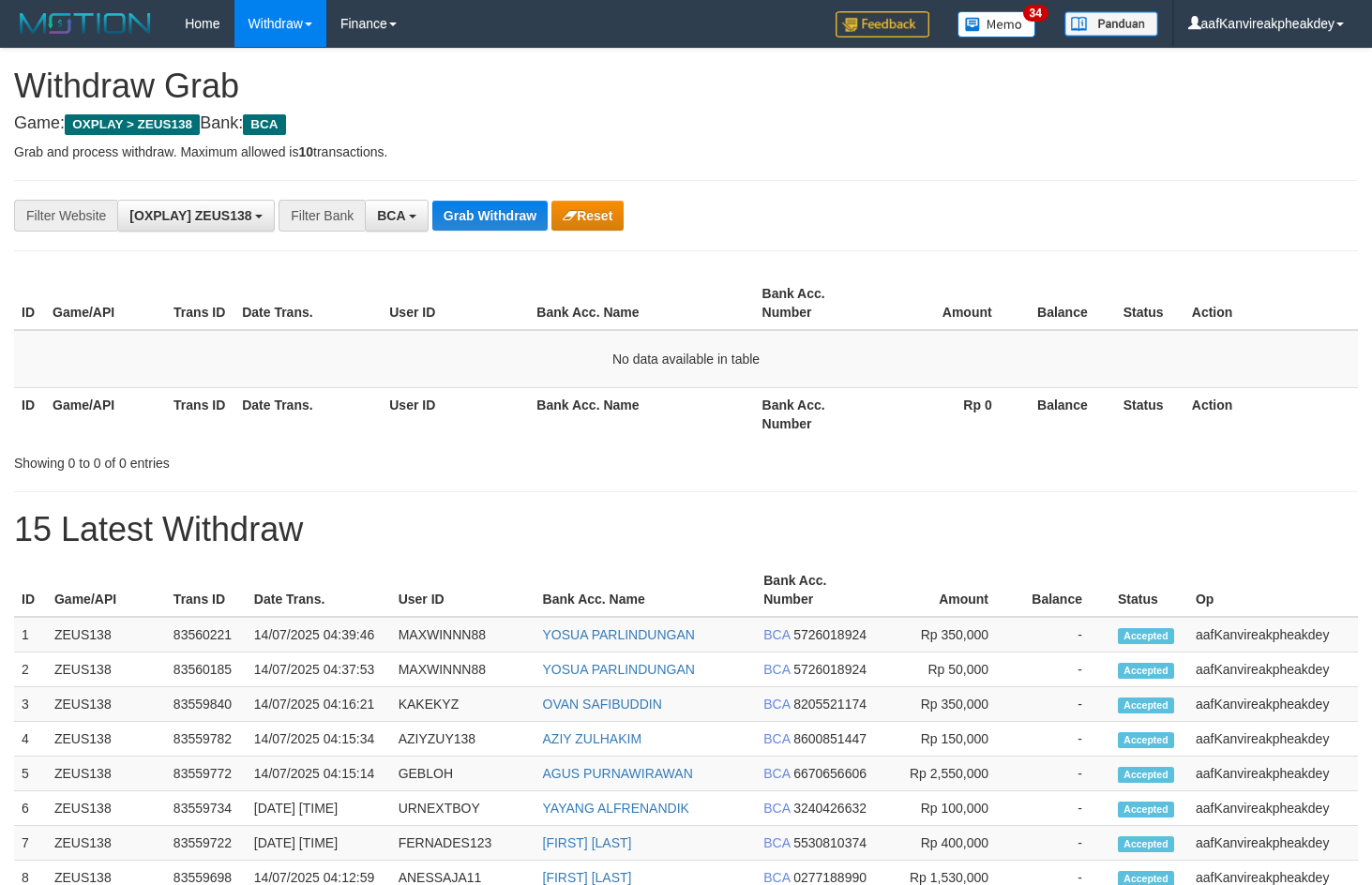 scroll, scrollTop: 0, scrollLeft: 0, axis: both 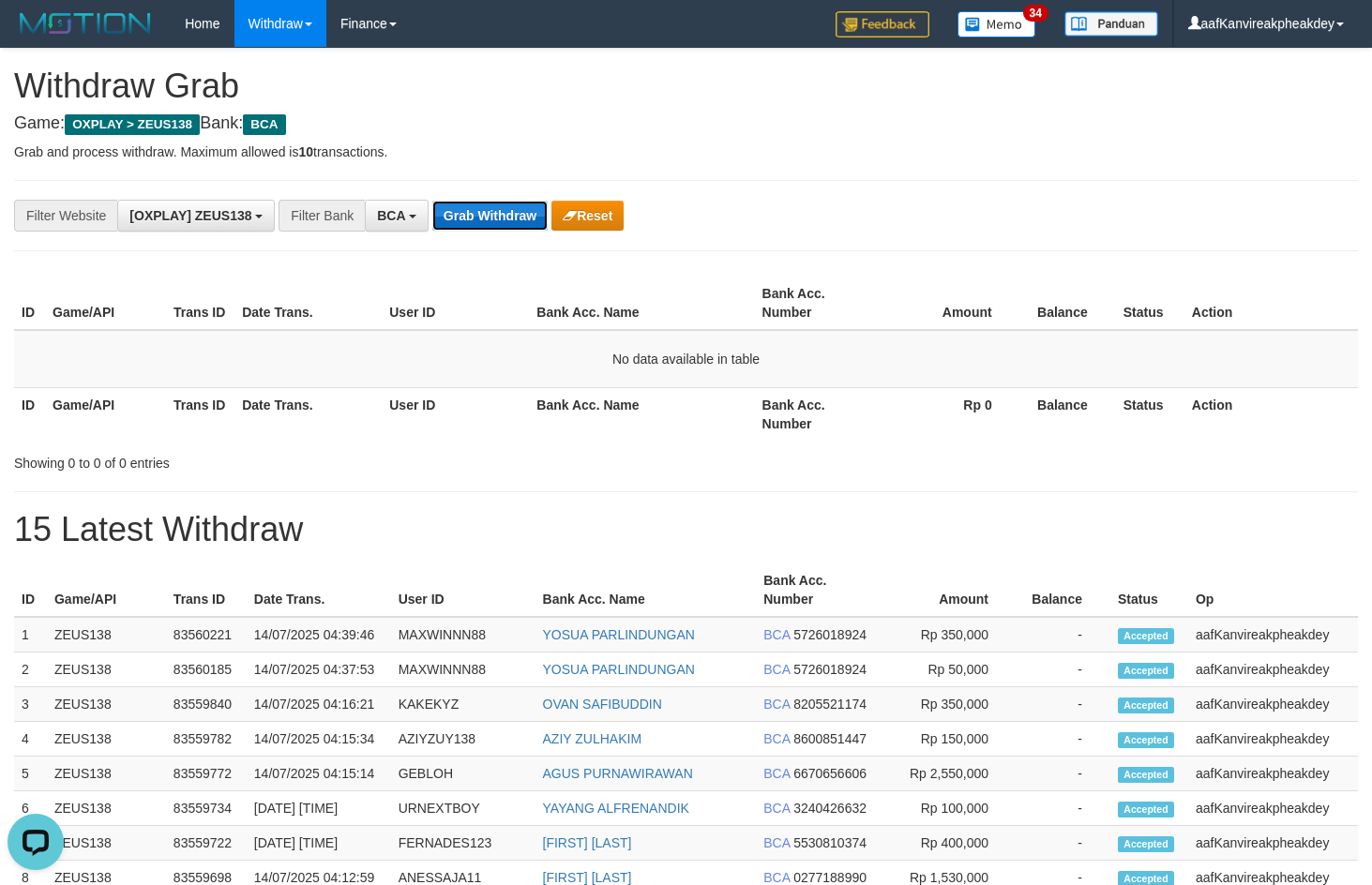 click on "Grab Withdraw" at bounding box center (490, 216) 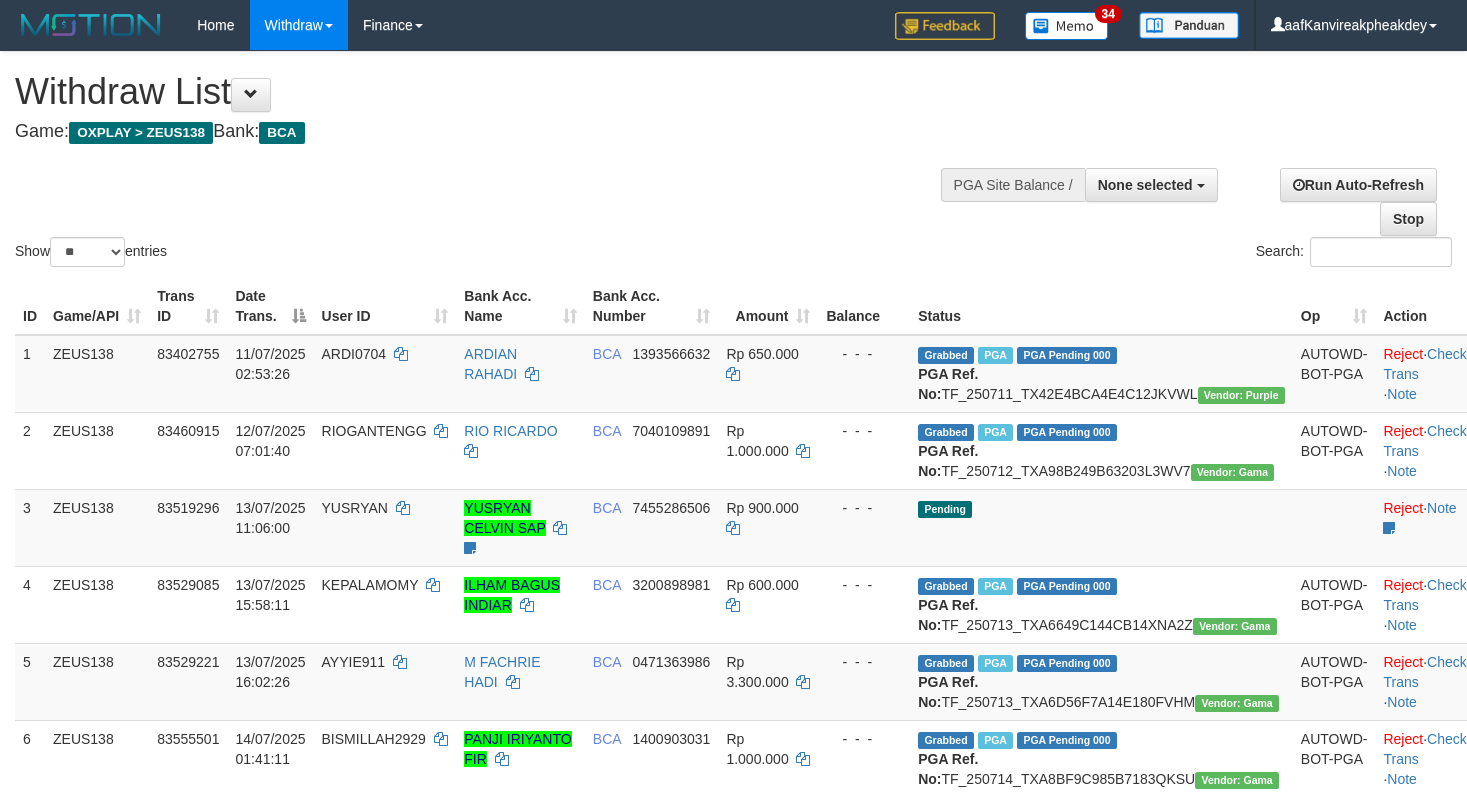 select 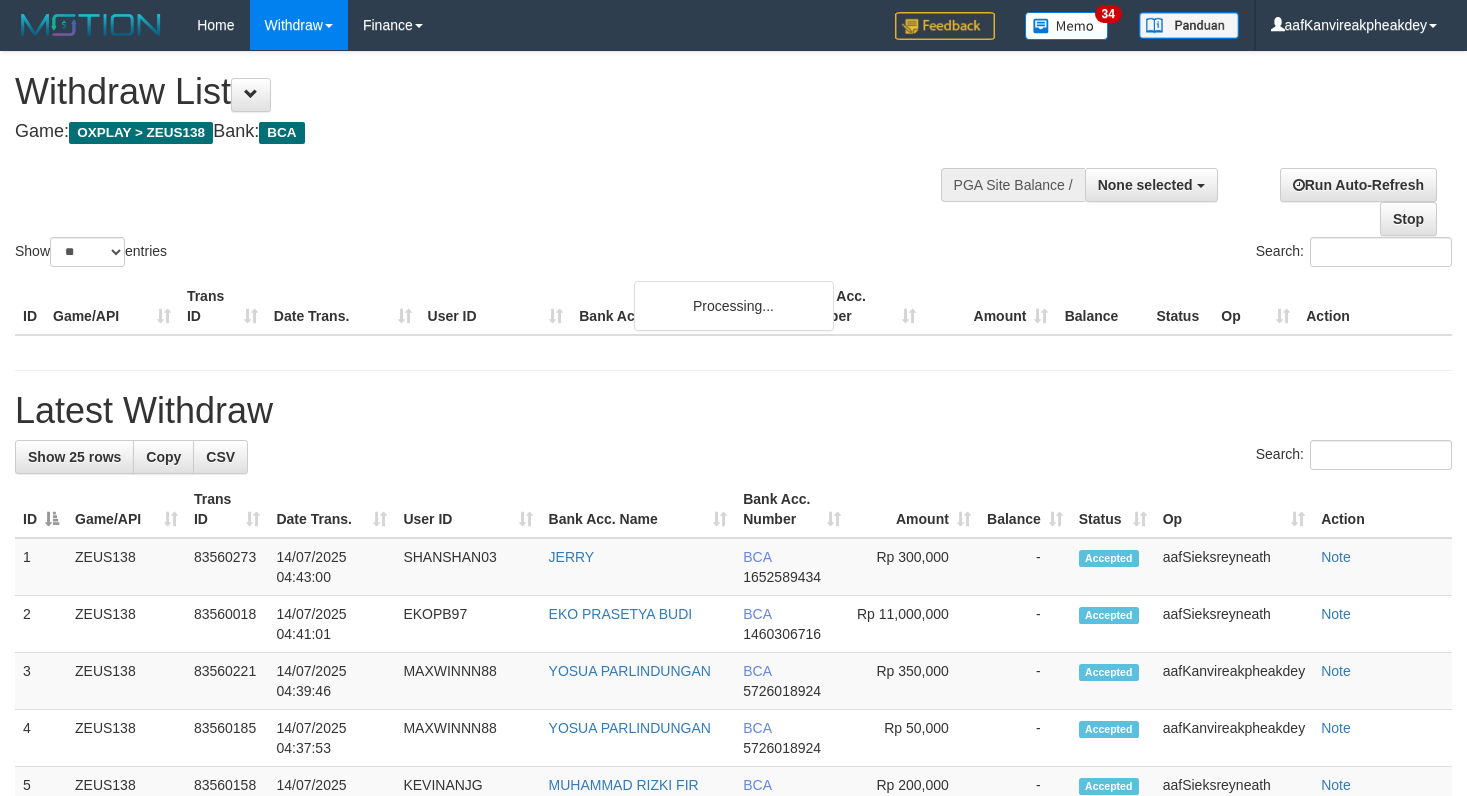 select 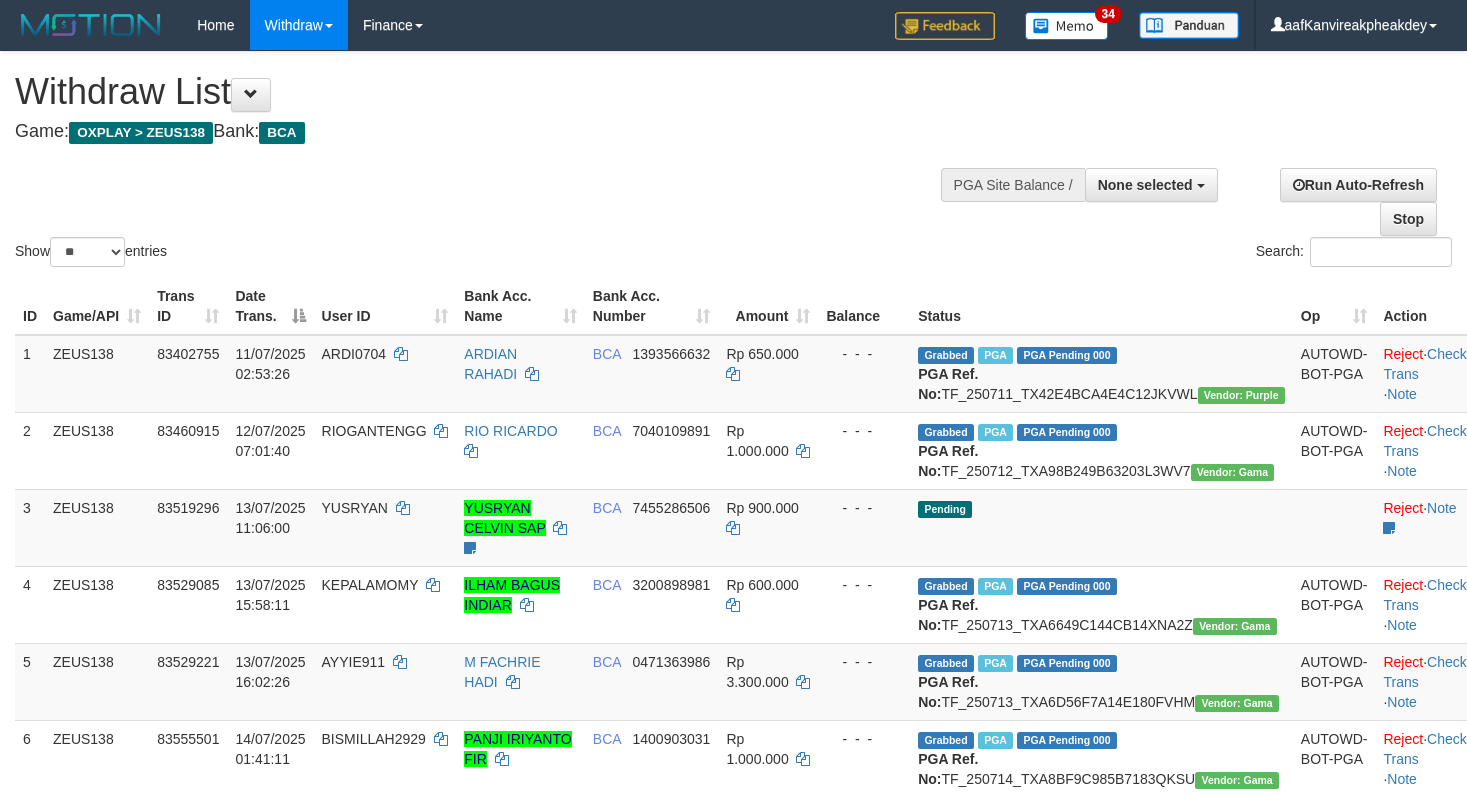select 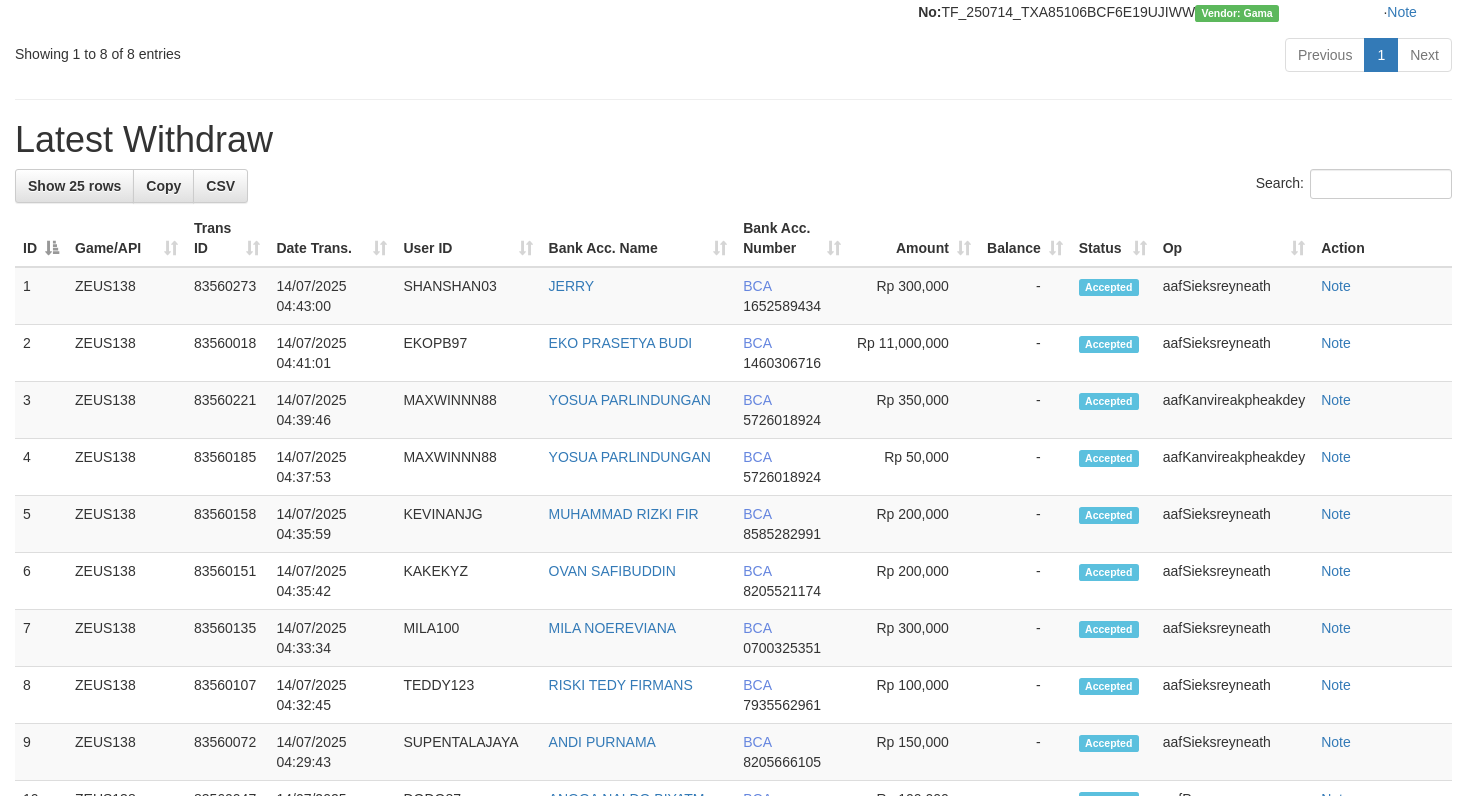 scroll, scrollTop: 866, scrollLeft: 0, axis: vertical 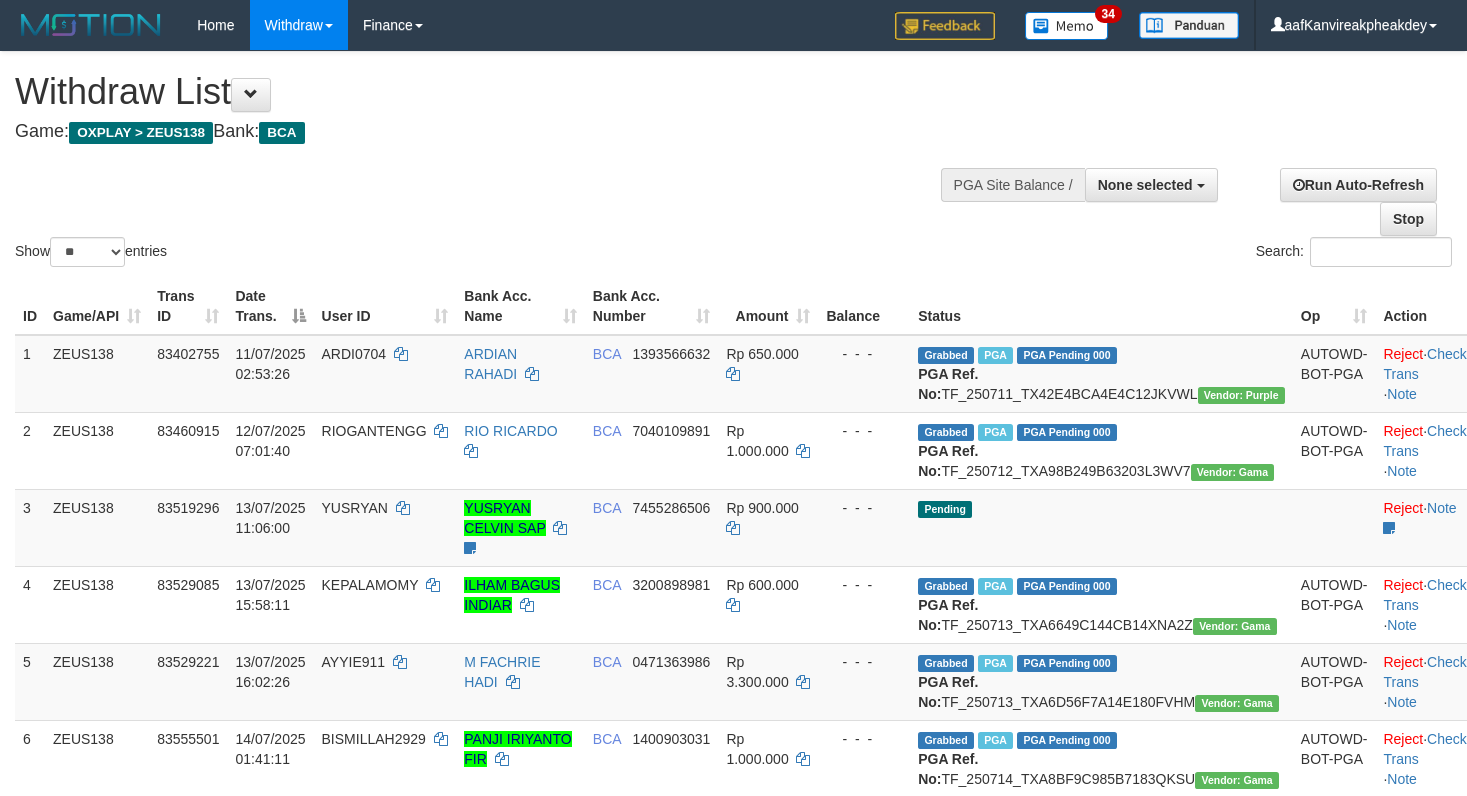 select 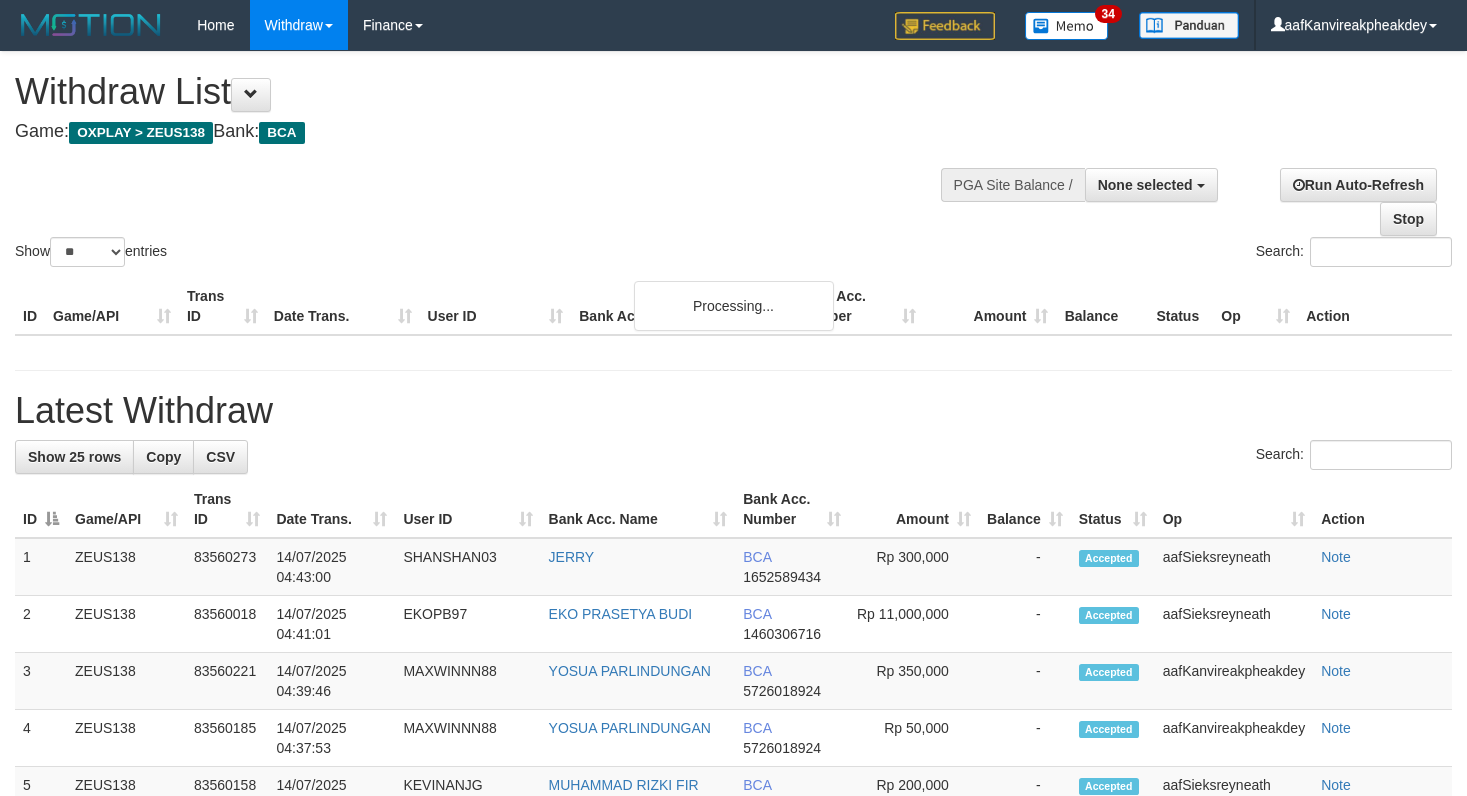select 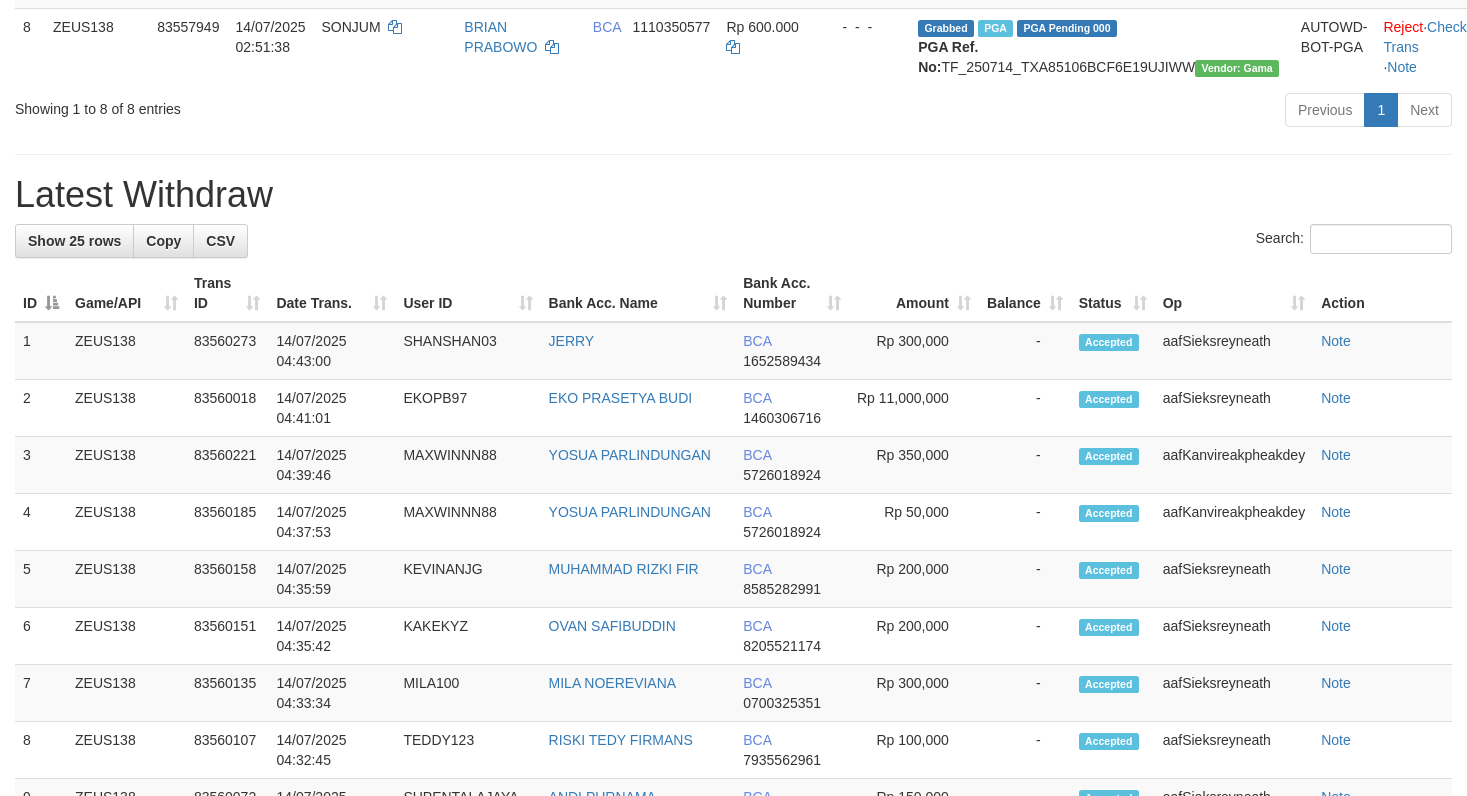 scroll, scrollTop: 1656, scrollLeft: 0, axis: vertical 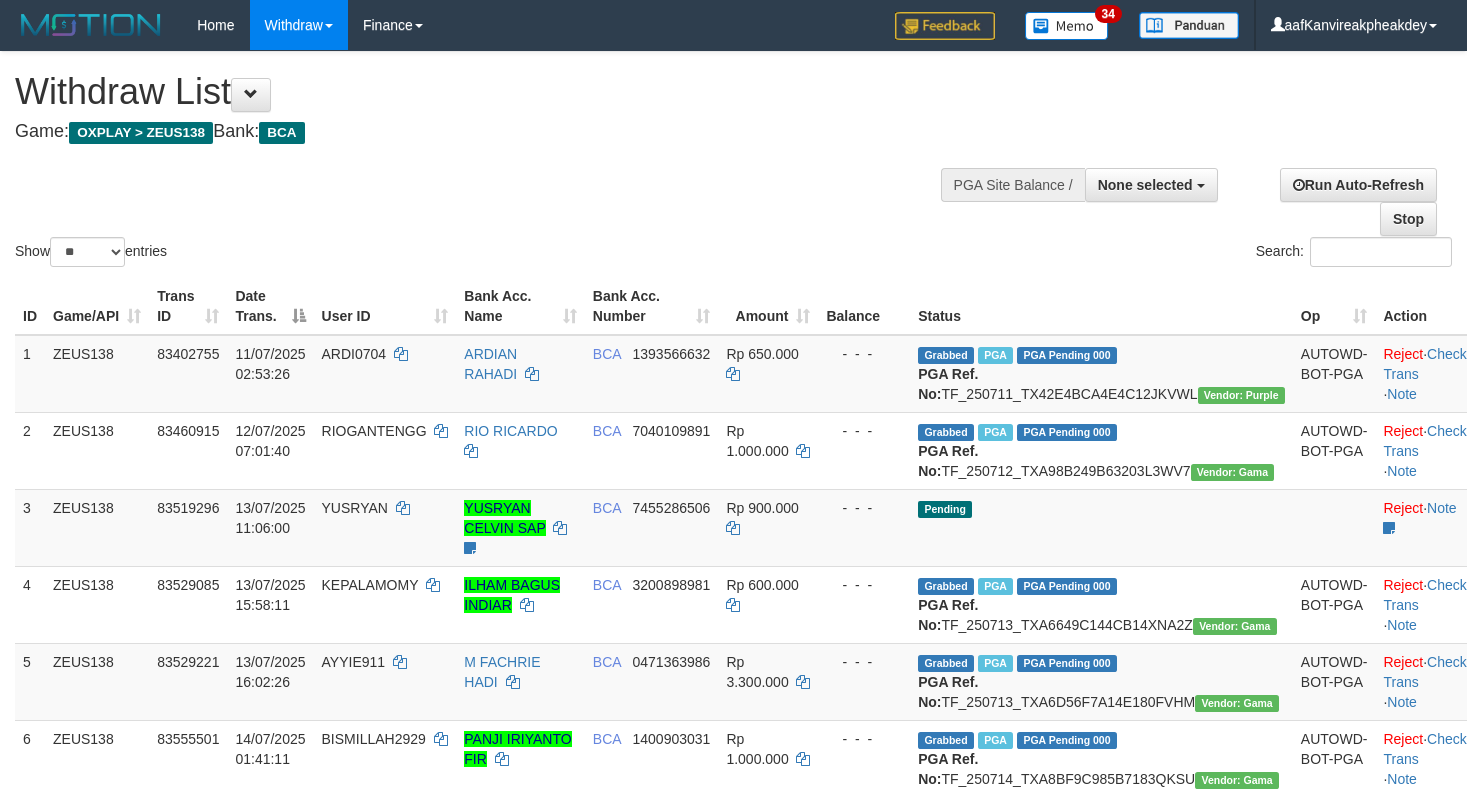 select 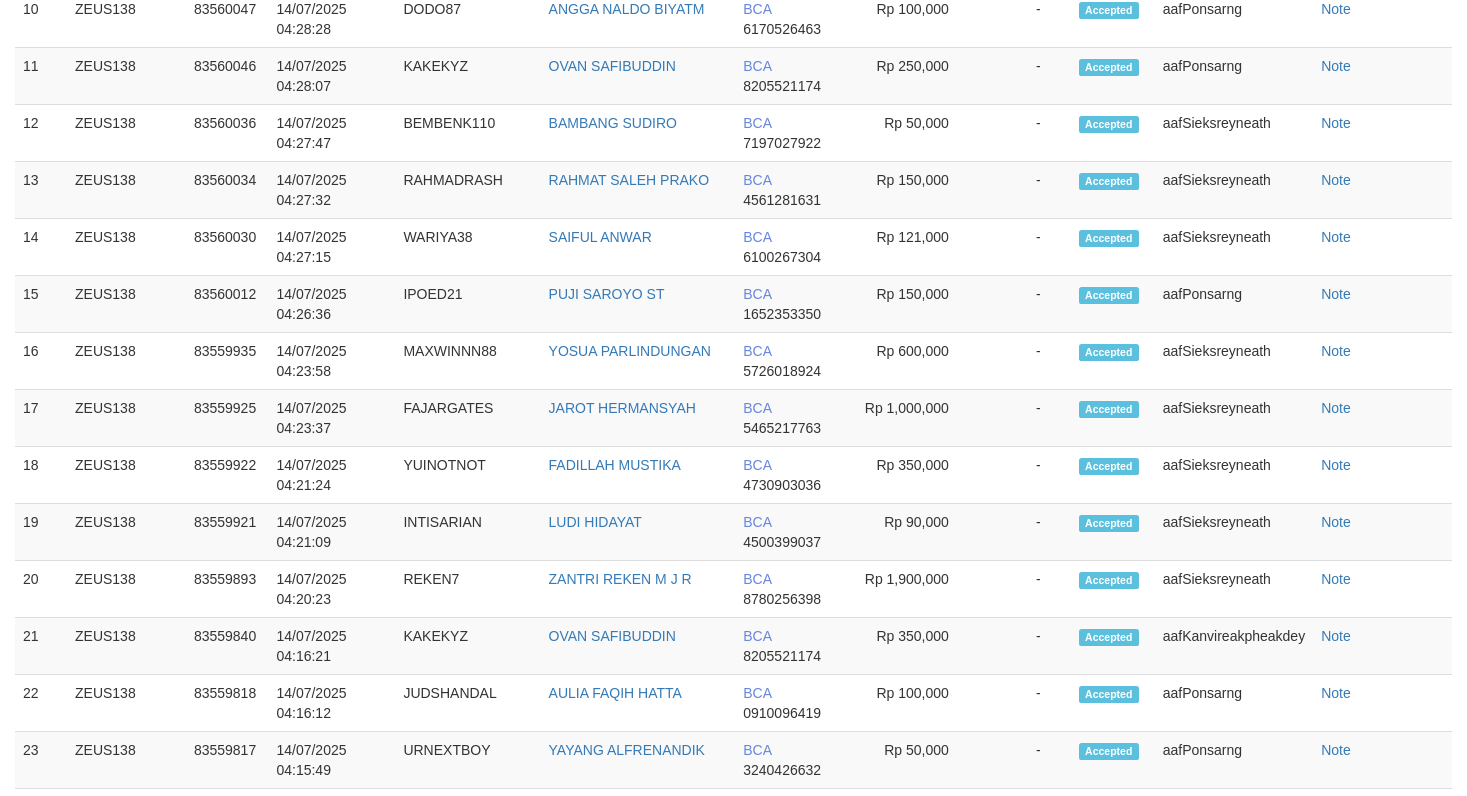 scroll, scrollTop: 1656, scrollLeft: 0, axis: vertical 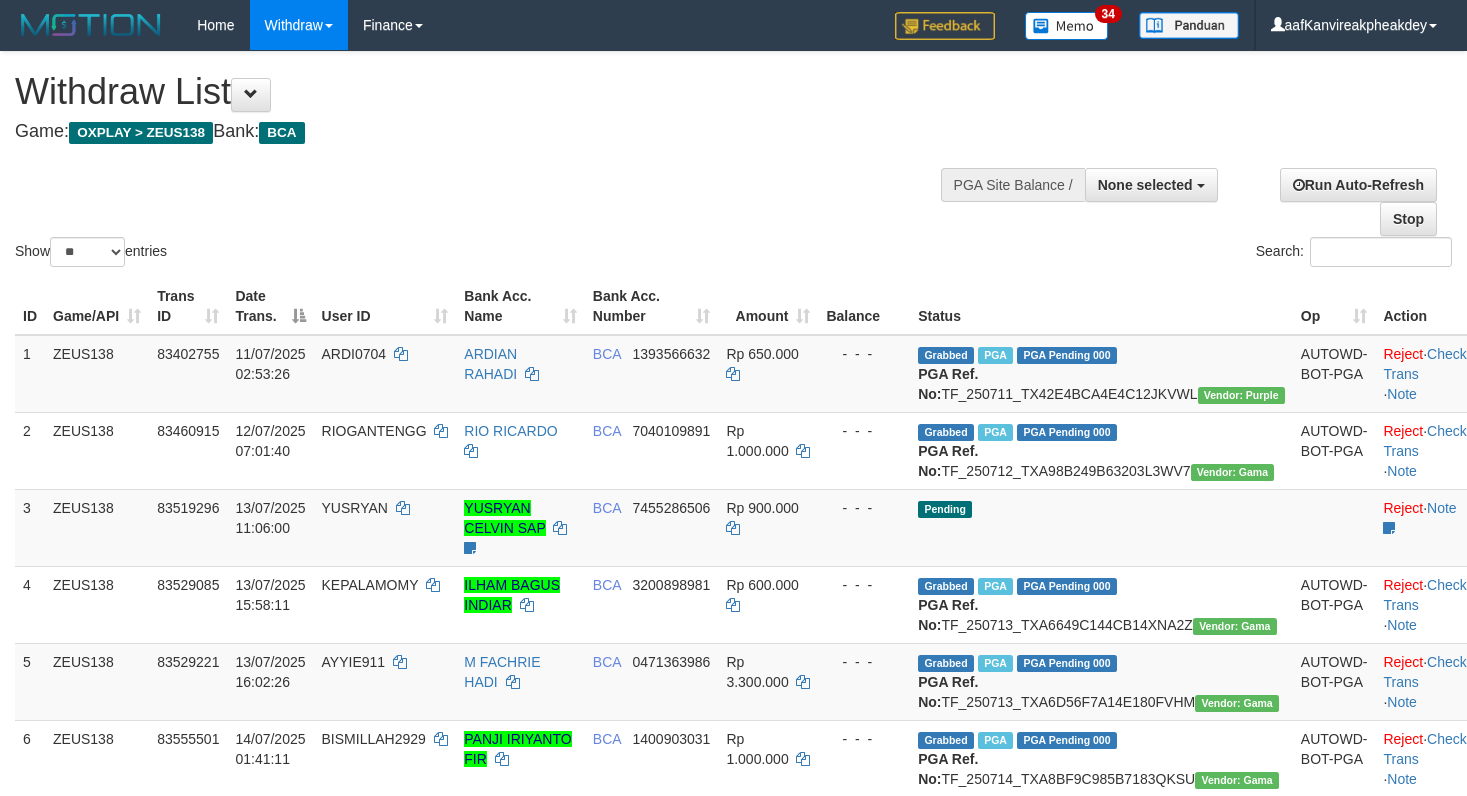 select 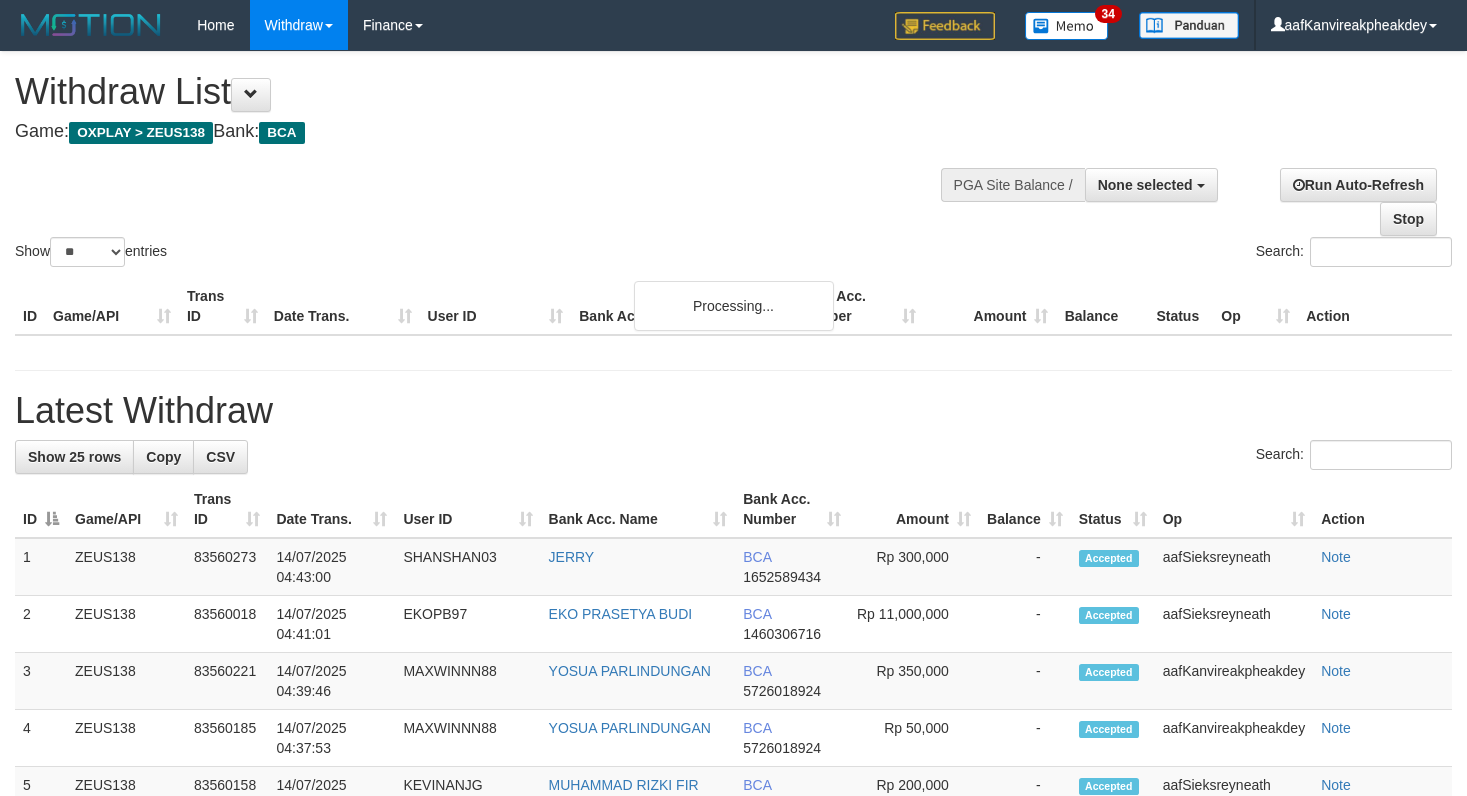 select 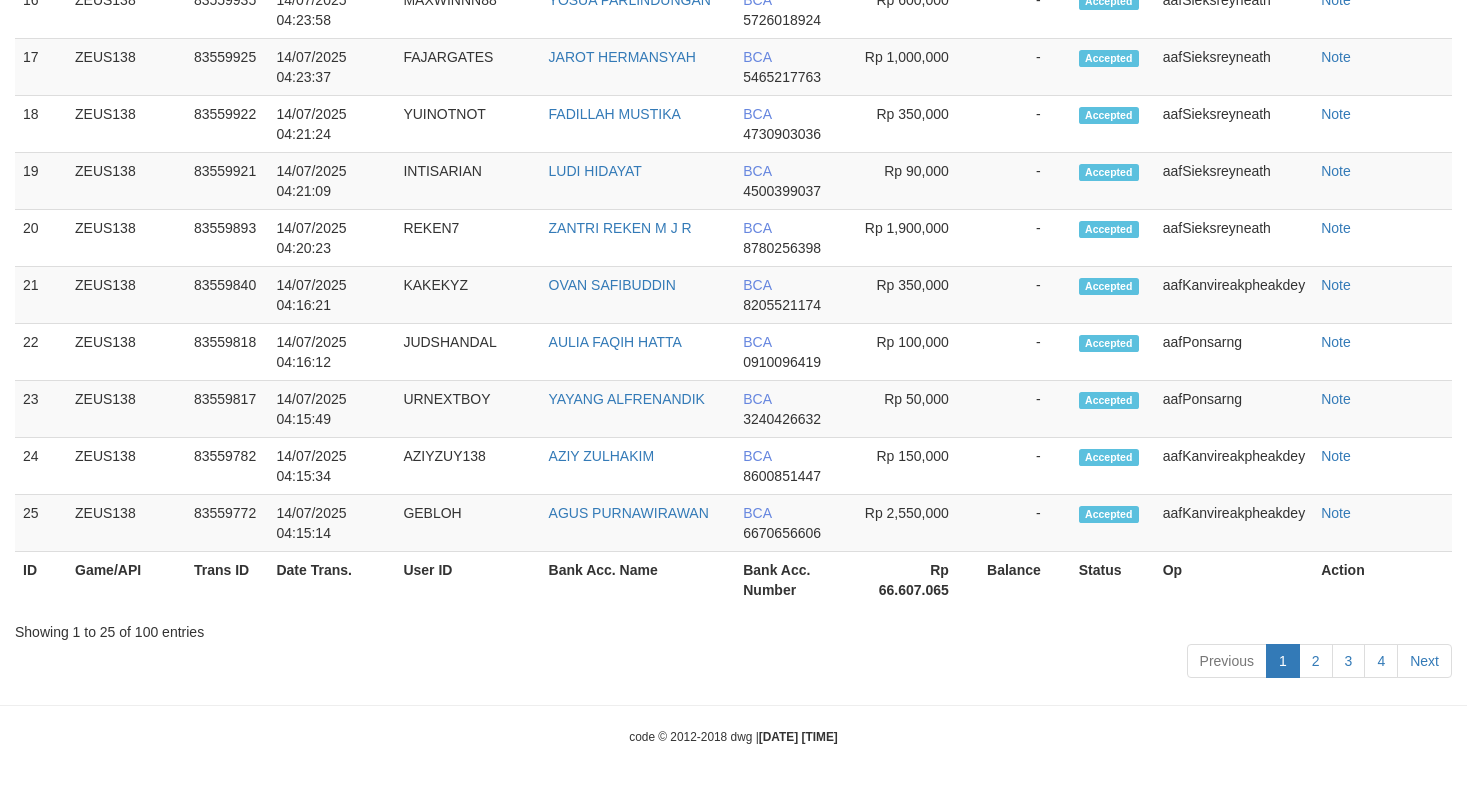 scroll, scrollTop: 1711, scrollLeft: 0, axis: vertical 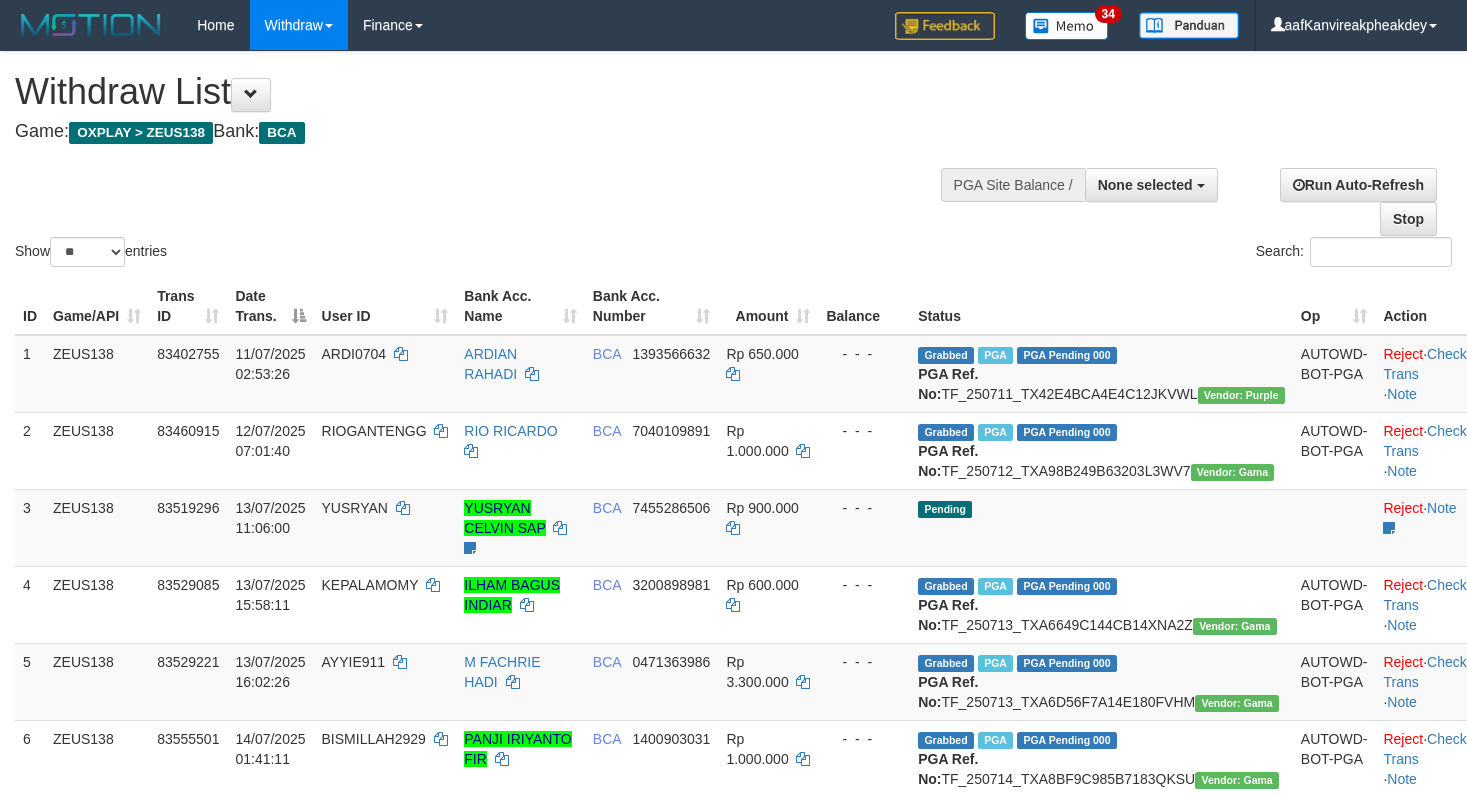 select 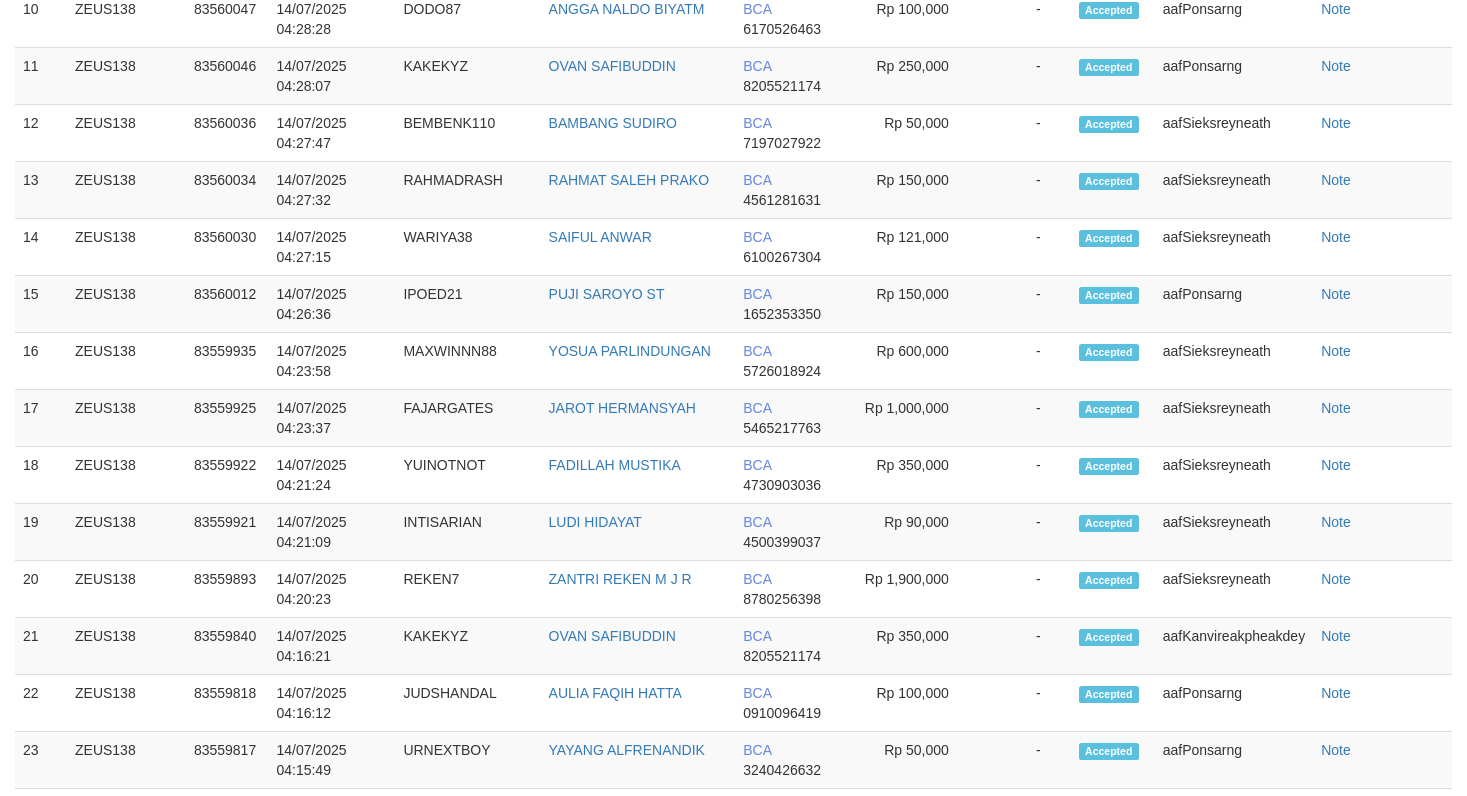 scroll, scrollTop: 1656, scrollLeft: 0, axis: vertical 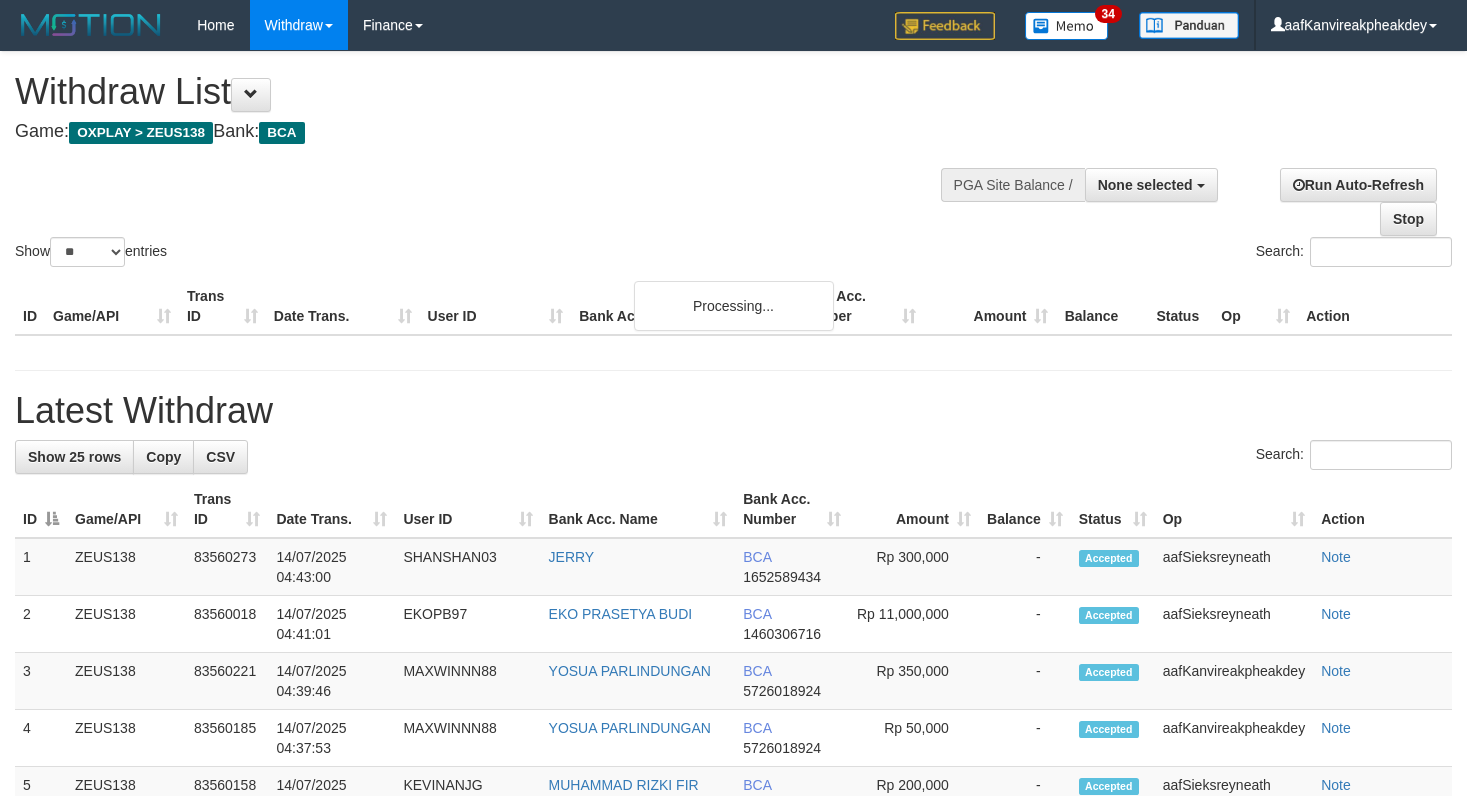 select 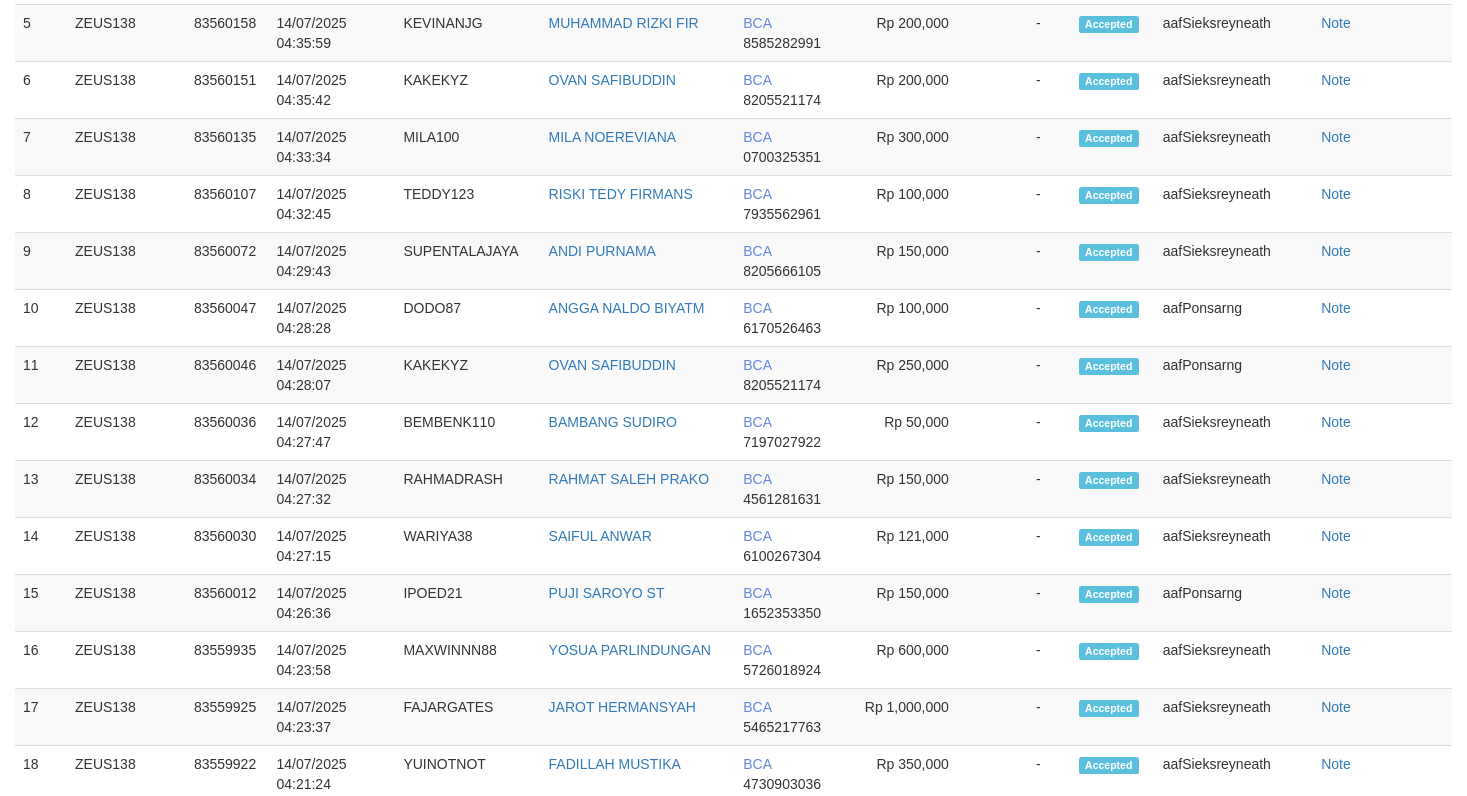 scroll, scrollTop: 1711, scrollLeft: 0, axis: vertical 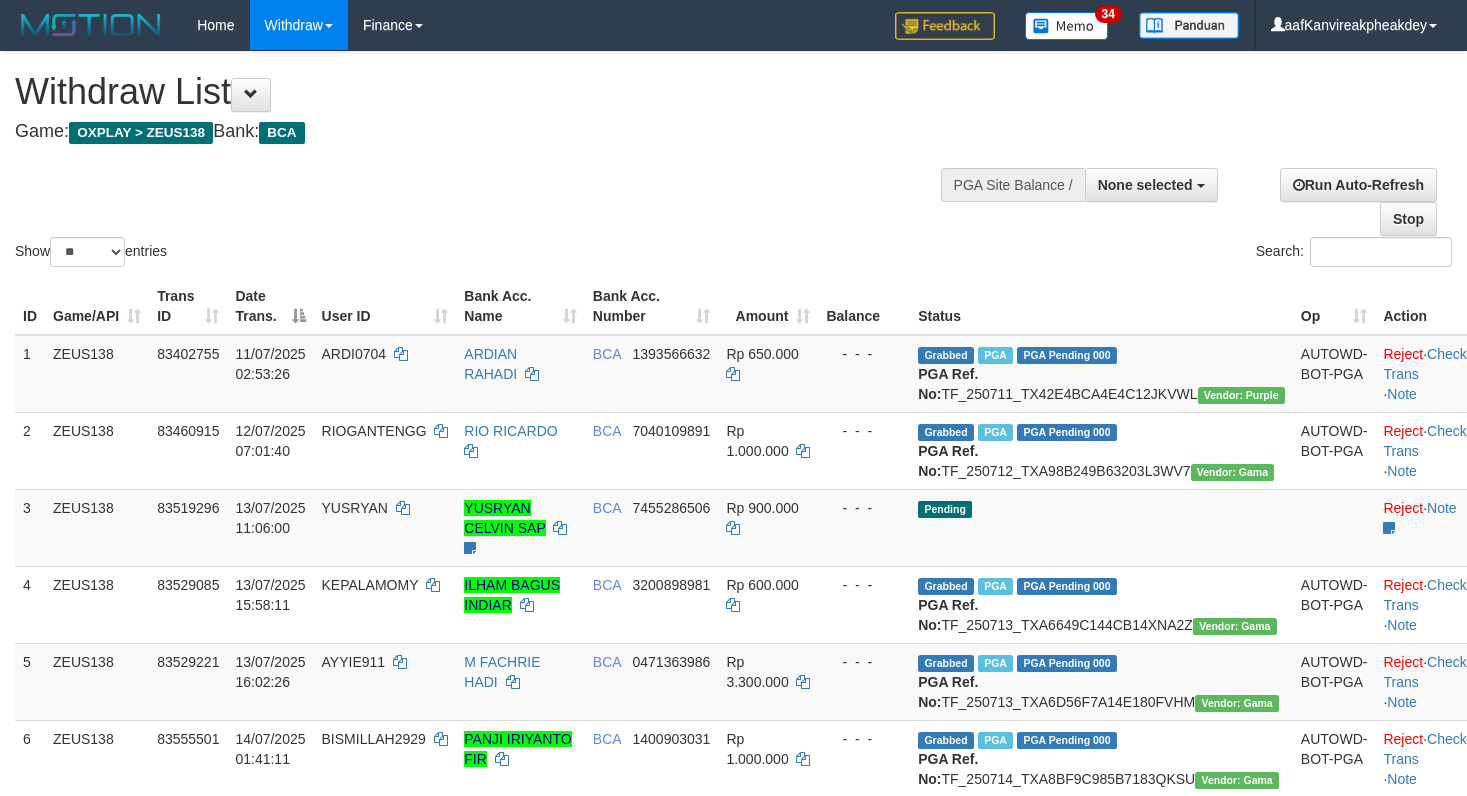 select 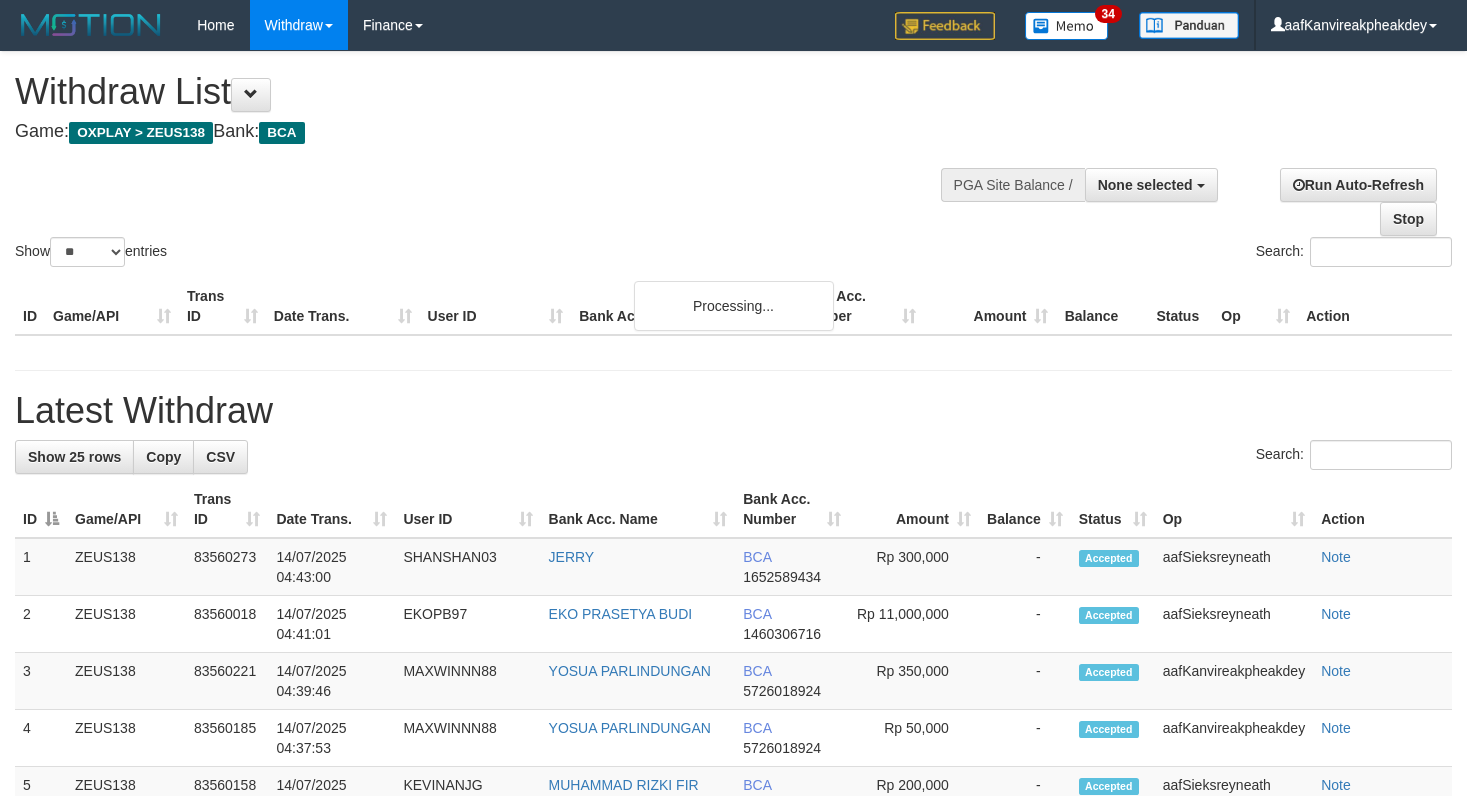 select 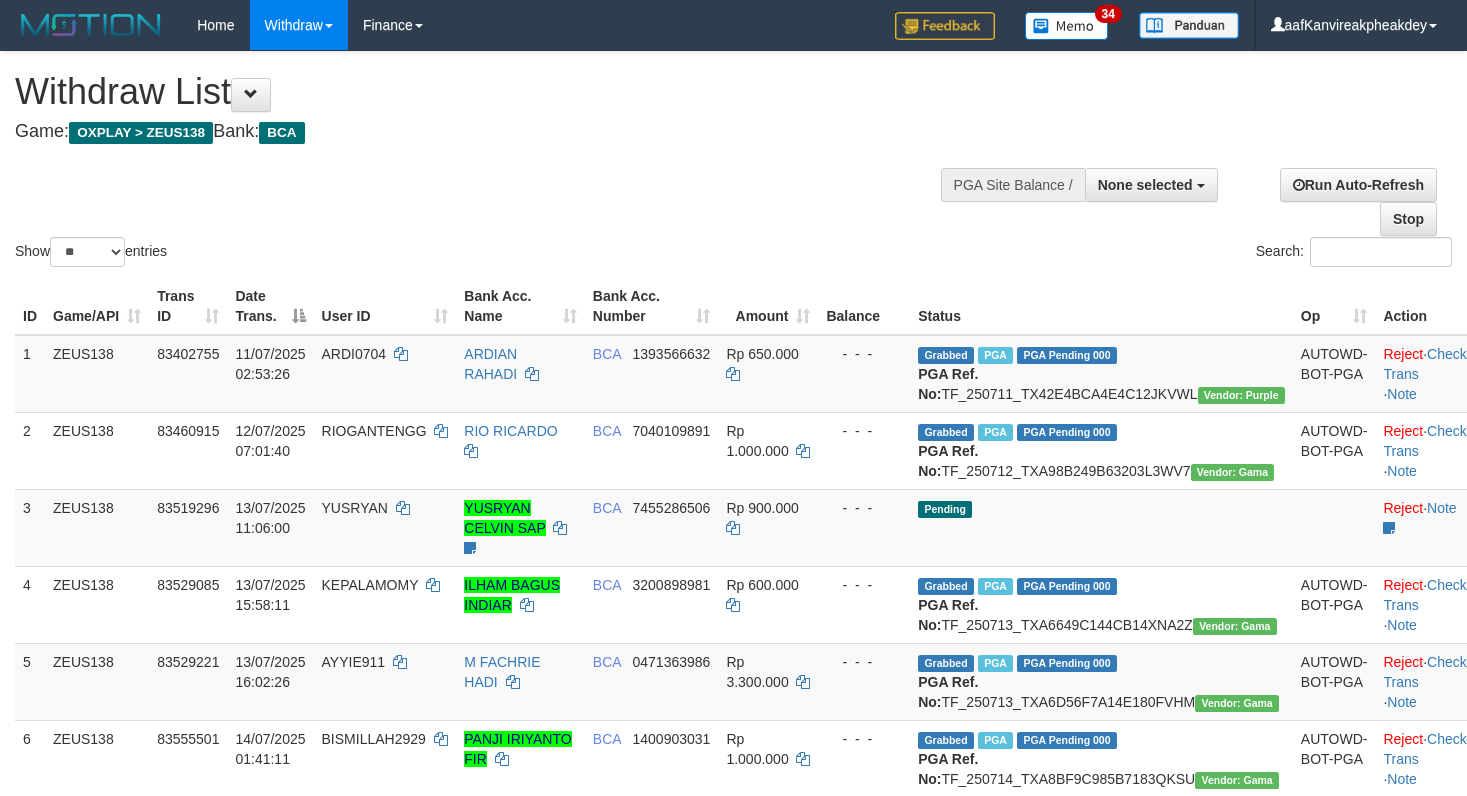 select 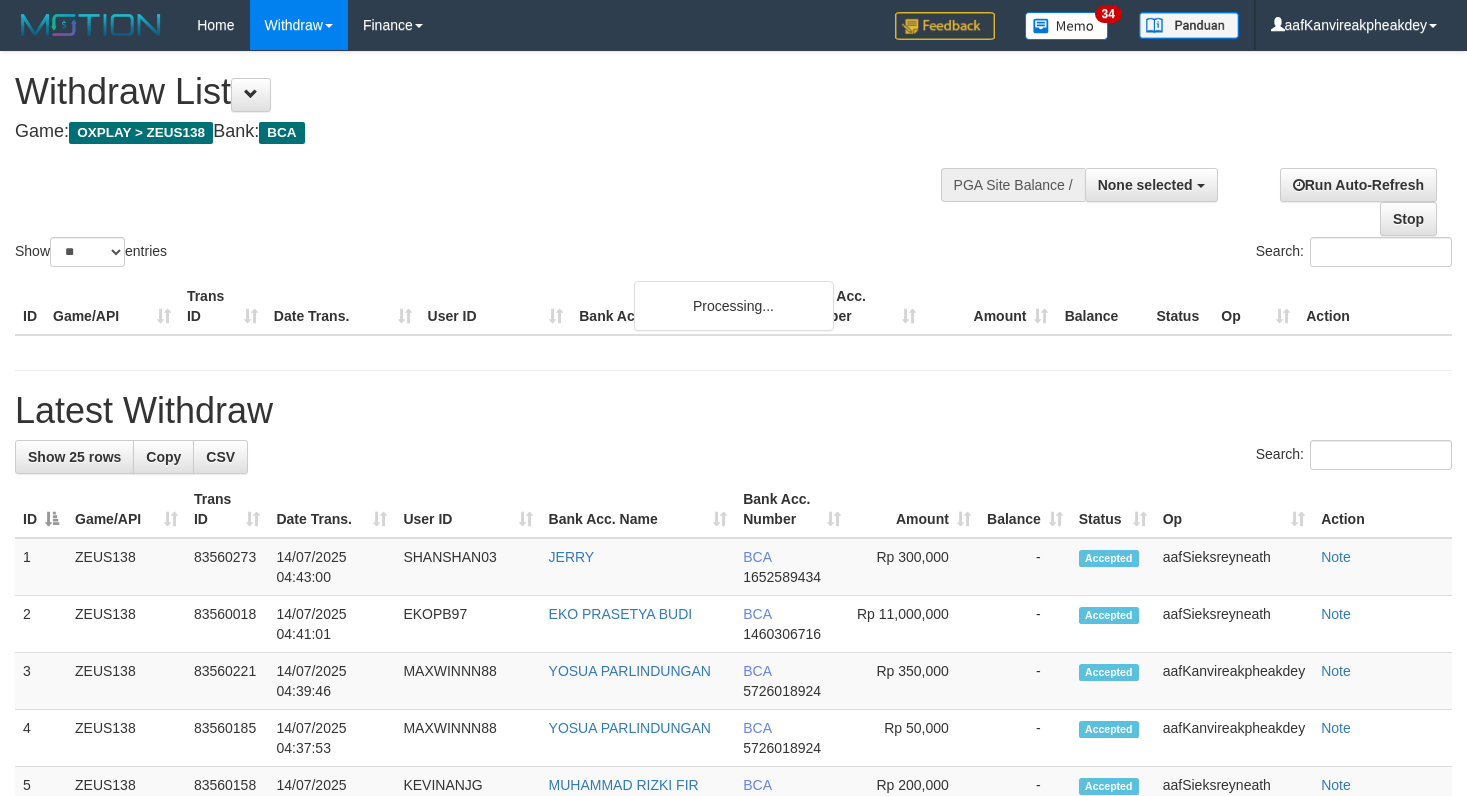 select 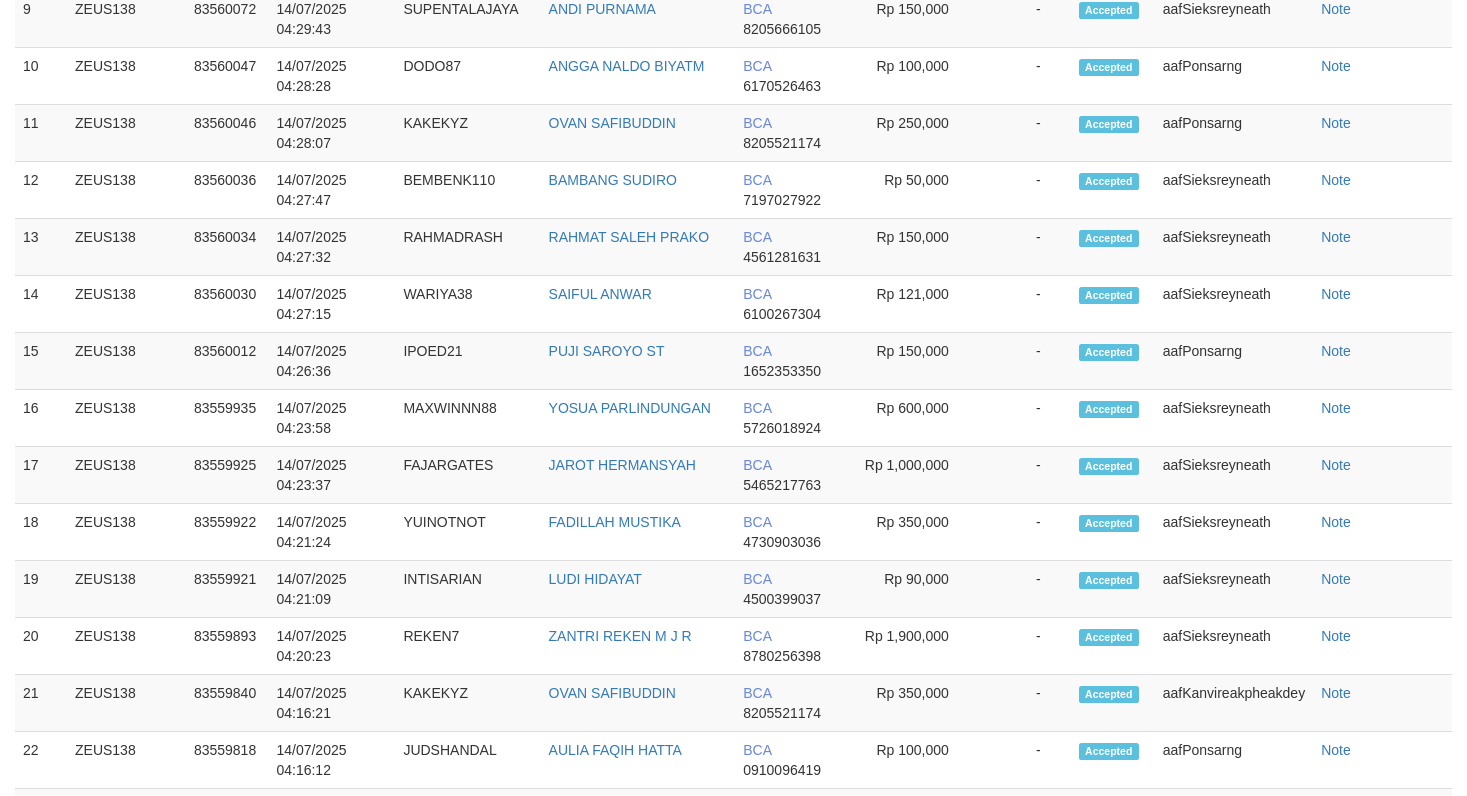 scroll, scrollTop: 1656, scrollLeft: 0, axis: vertical 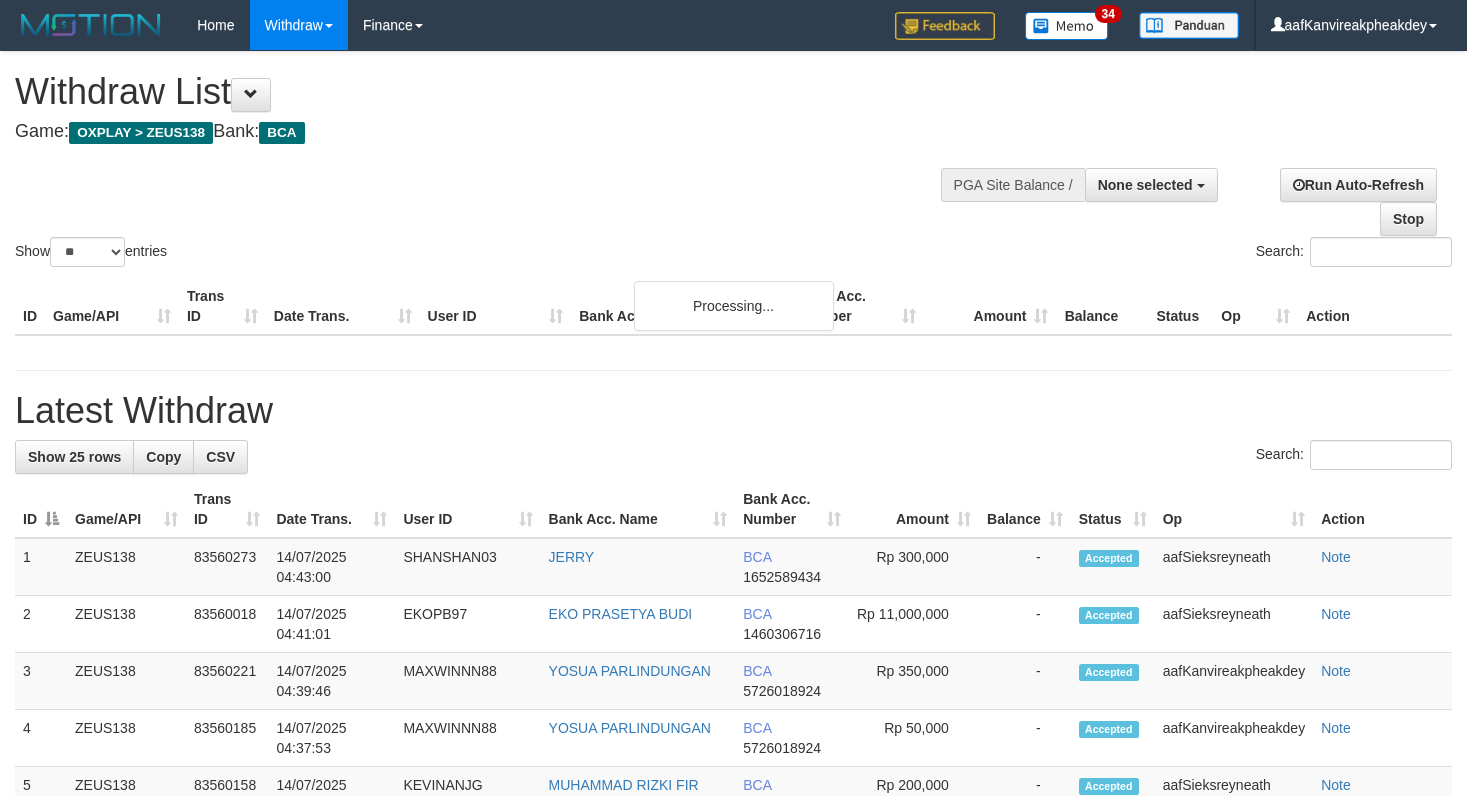 select 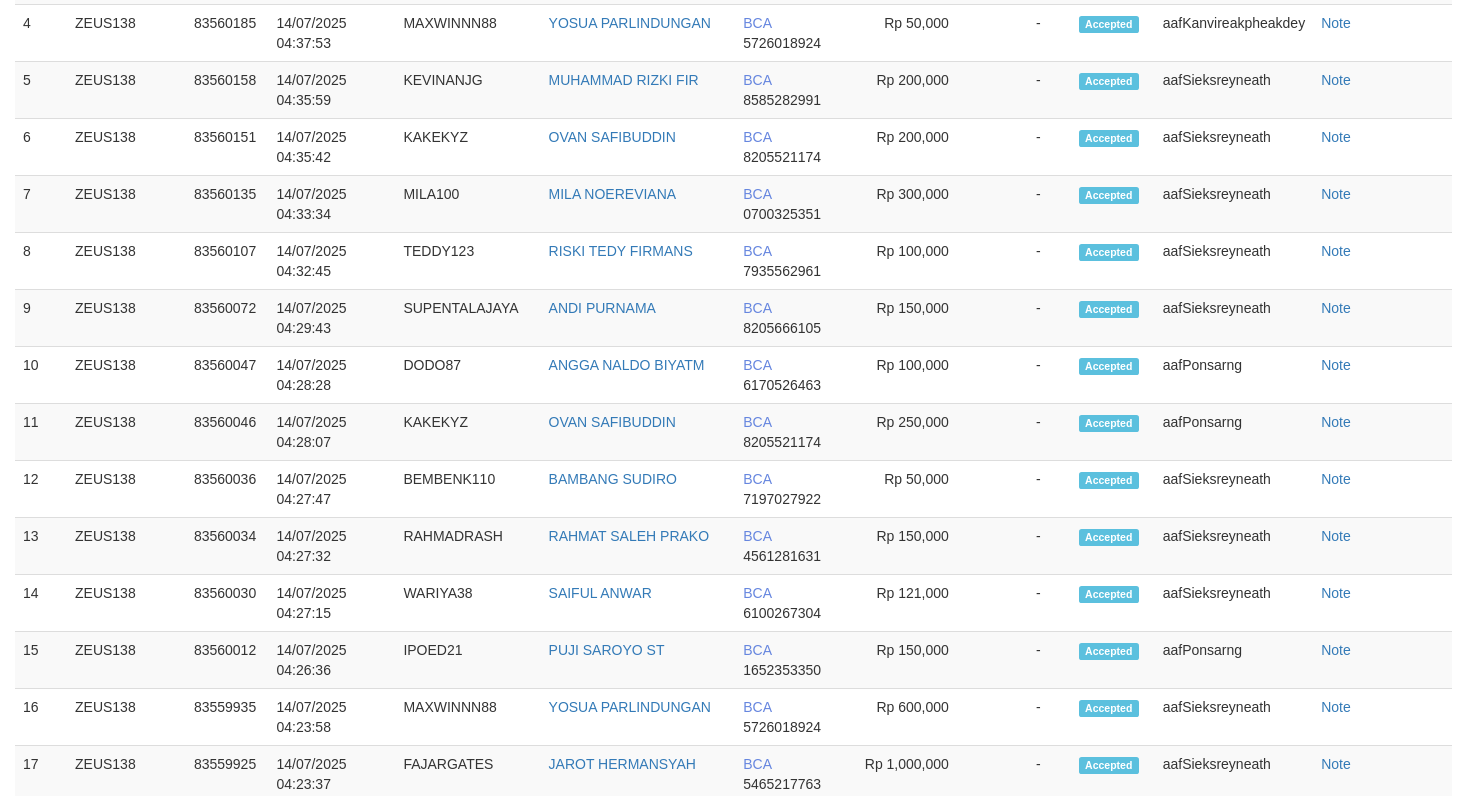 scroll, scrollTop: 1711, scrollLeft: 0, axis: vertical 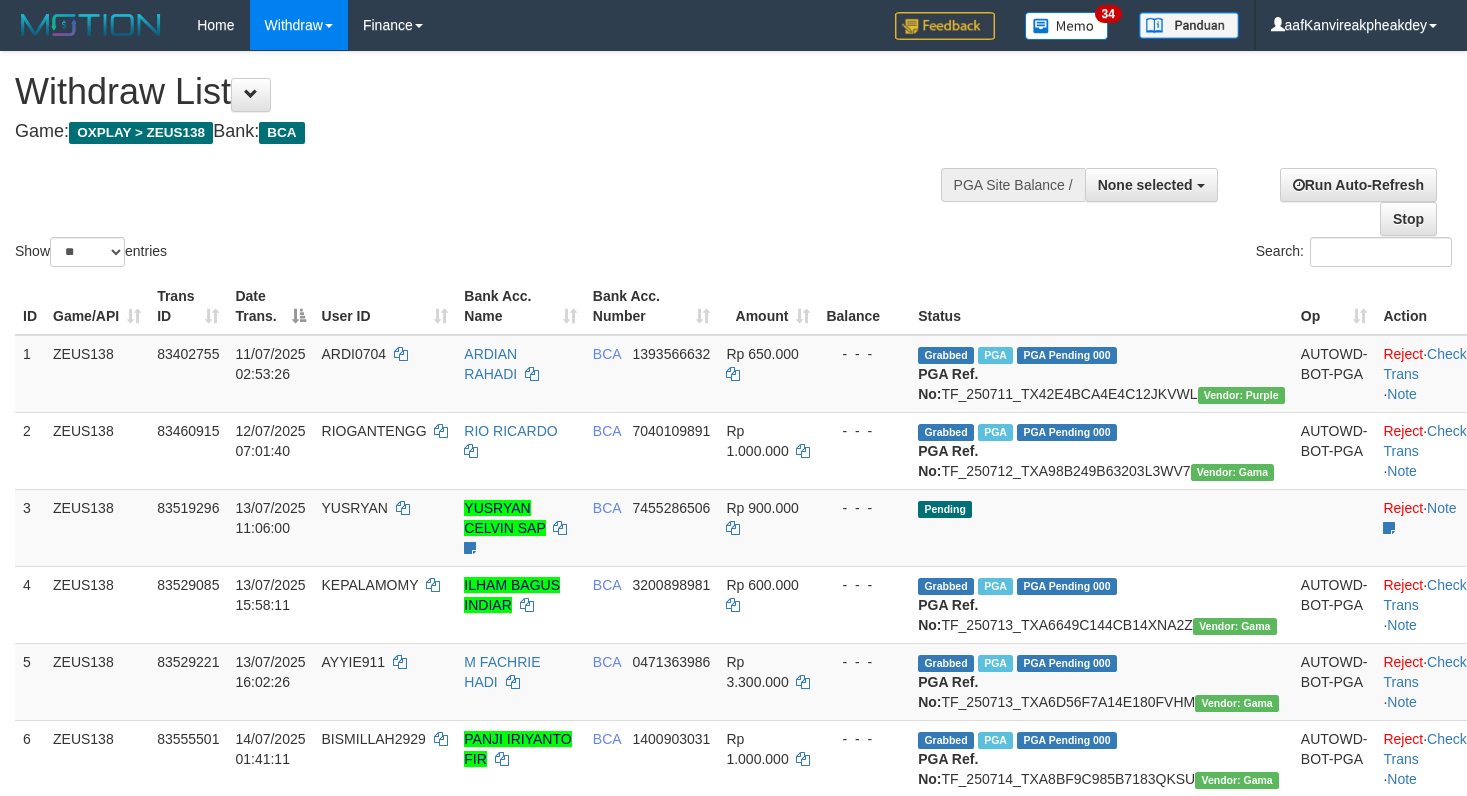 select 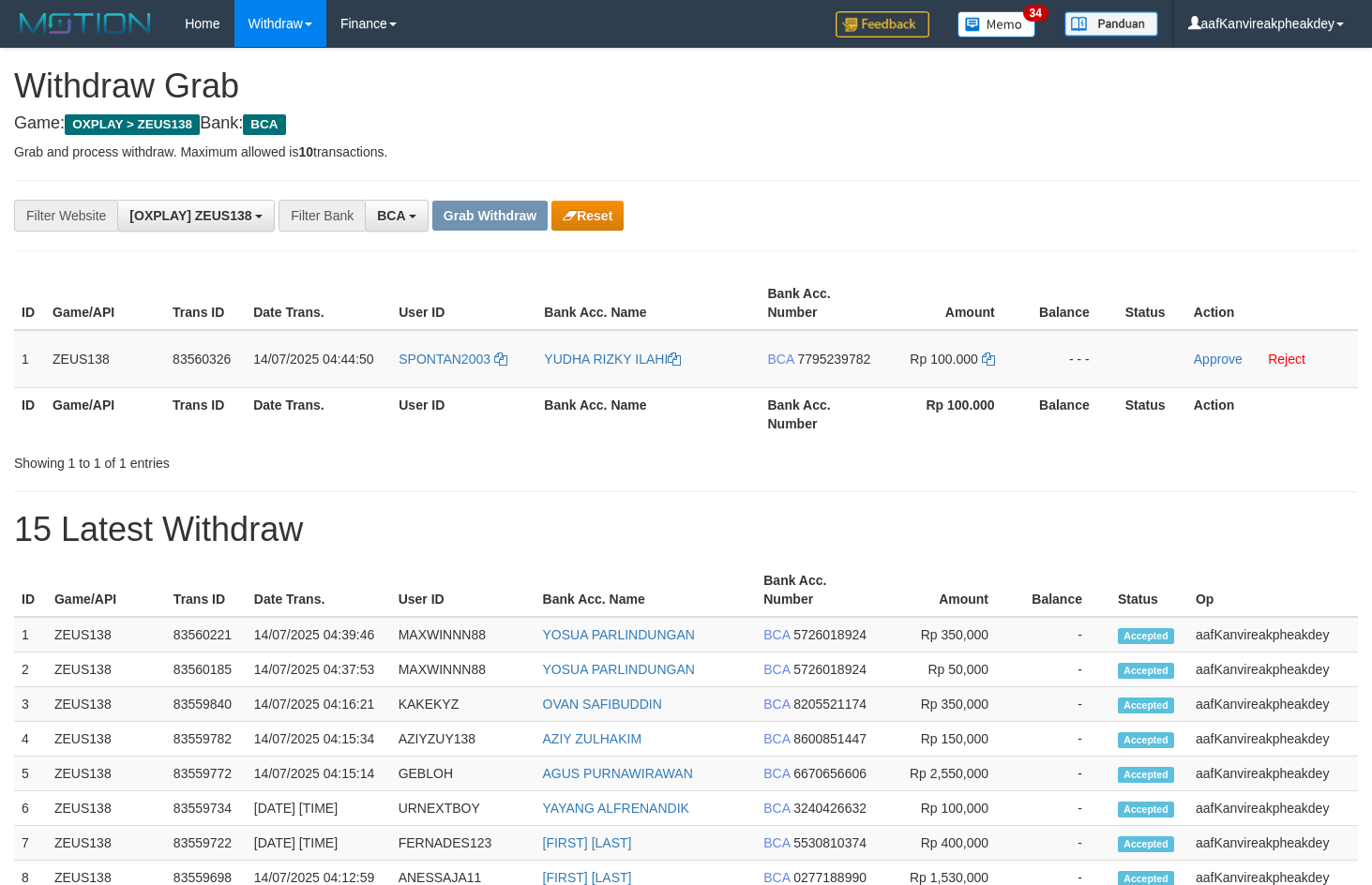 scroll, scrollTop: 0, scrollLeft: 0, axis: both 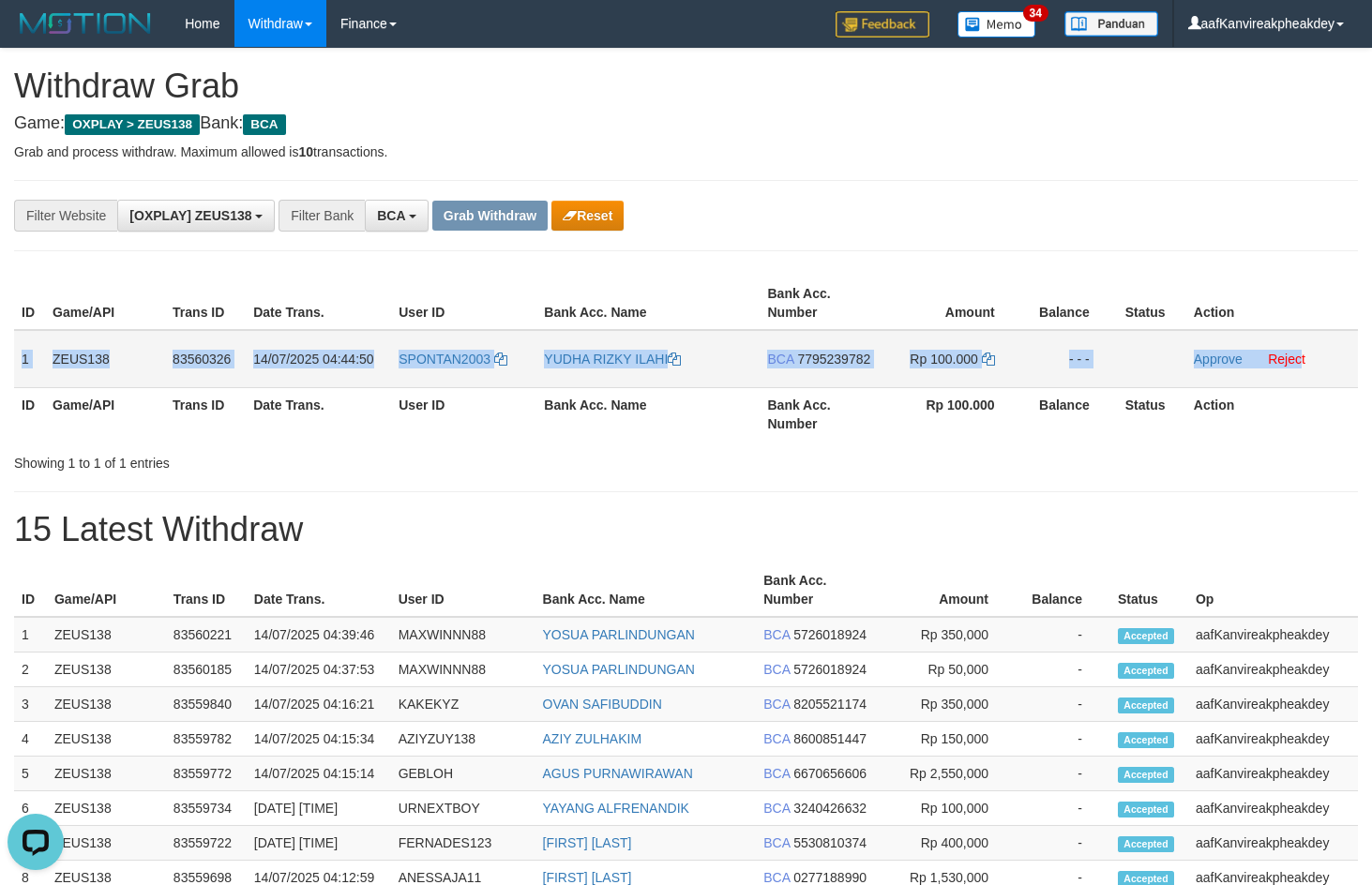 copy on "1
ZEUS138
83560326
14/07/2025 04:44:50
SPONTAN2003
YUDHA RIZKY ILAHI
BCA
7795239782
Rp 100.000
- - -
Approve
Rejec" 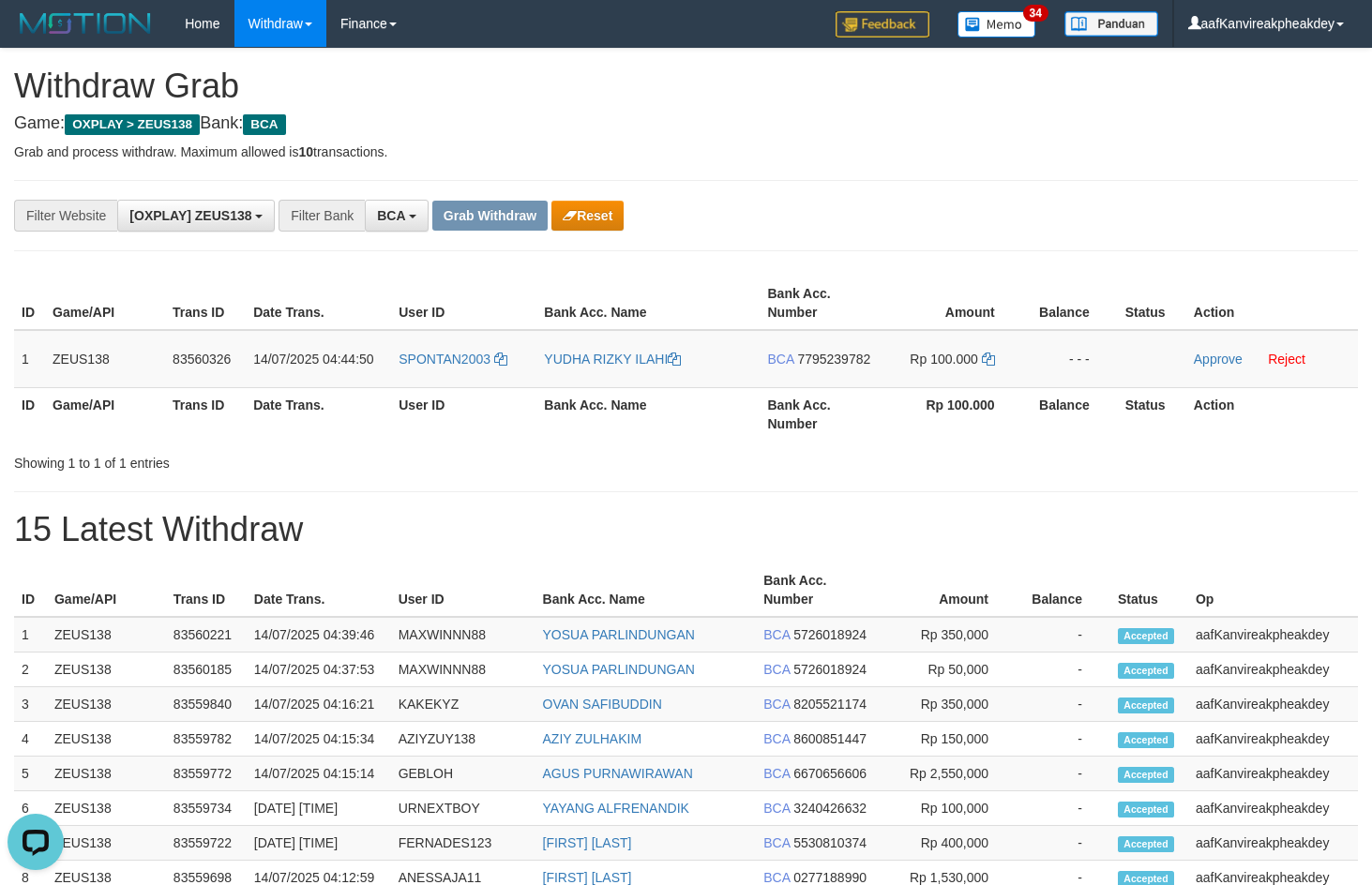 drag, startPoint x: 1178, startPoint y: 137, endPoint x: 1383, endPoint y: 158, distance: 206.0728 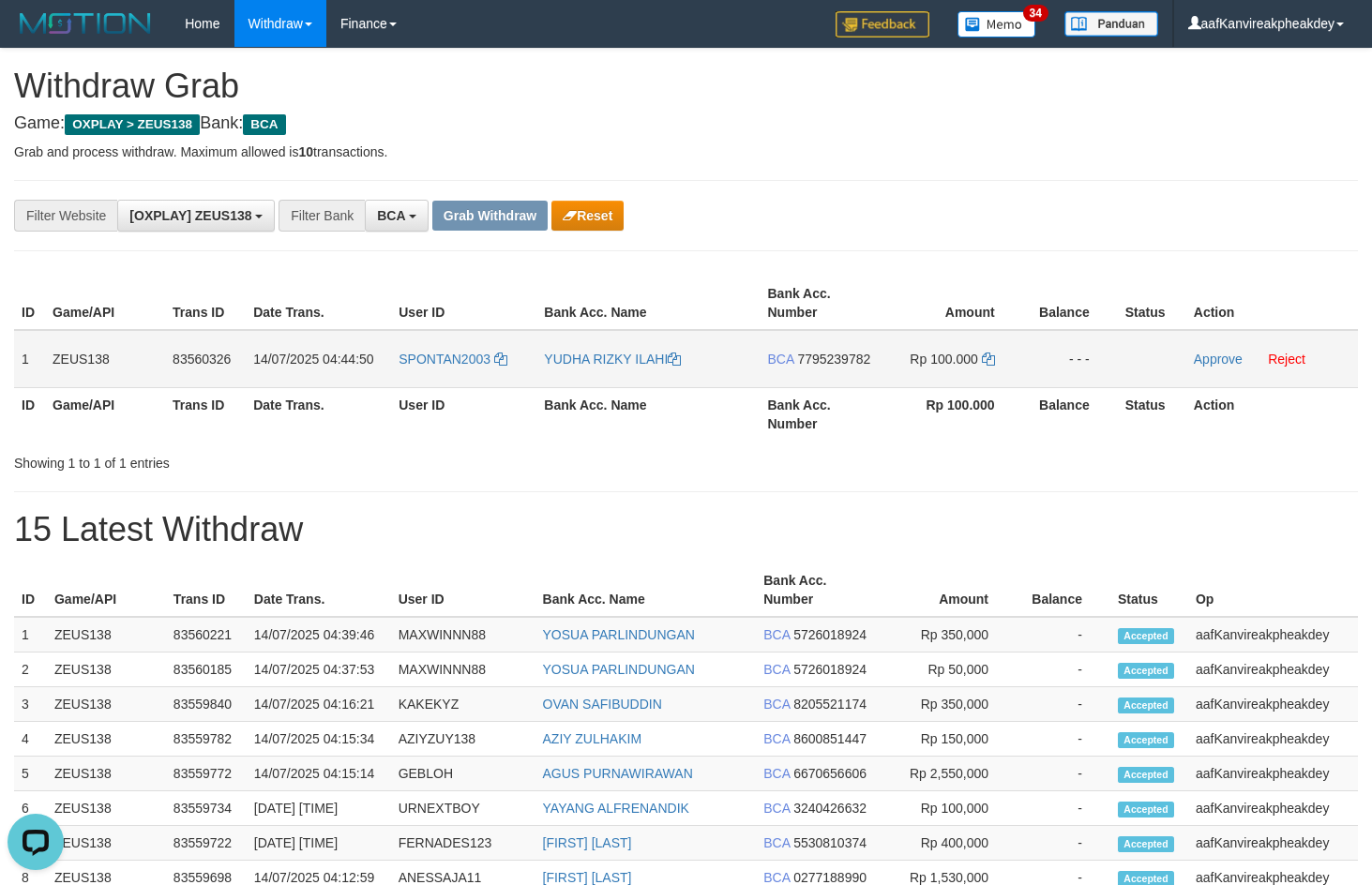 click on "BCA
7795239782" at bounding box center [820, 359] 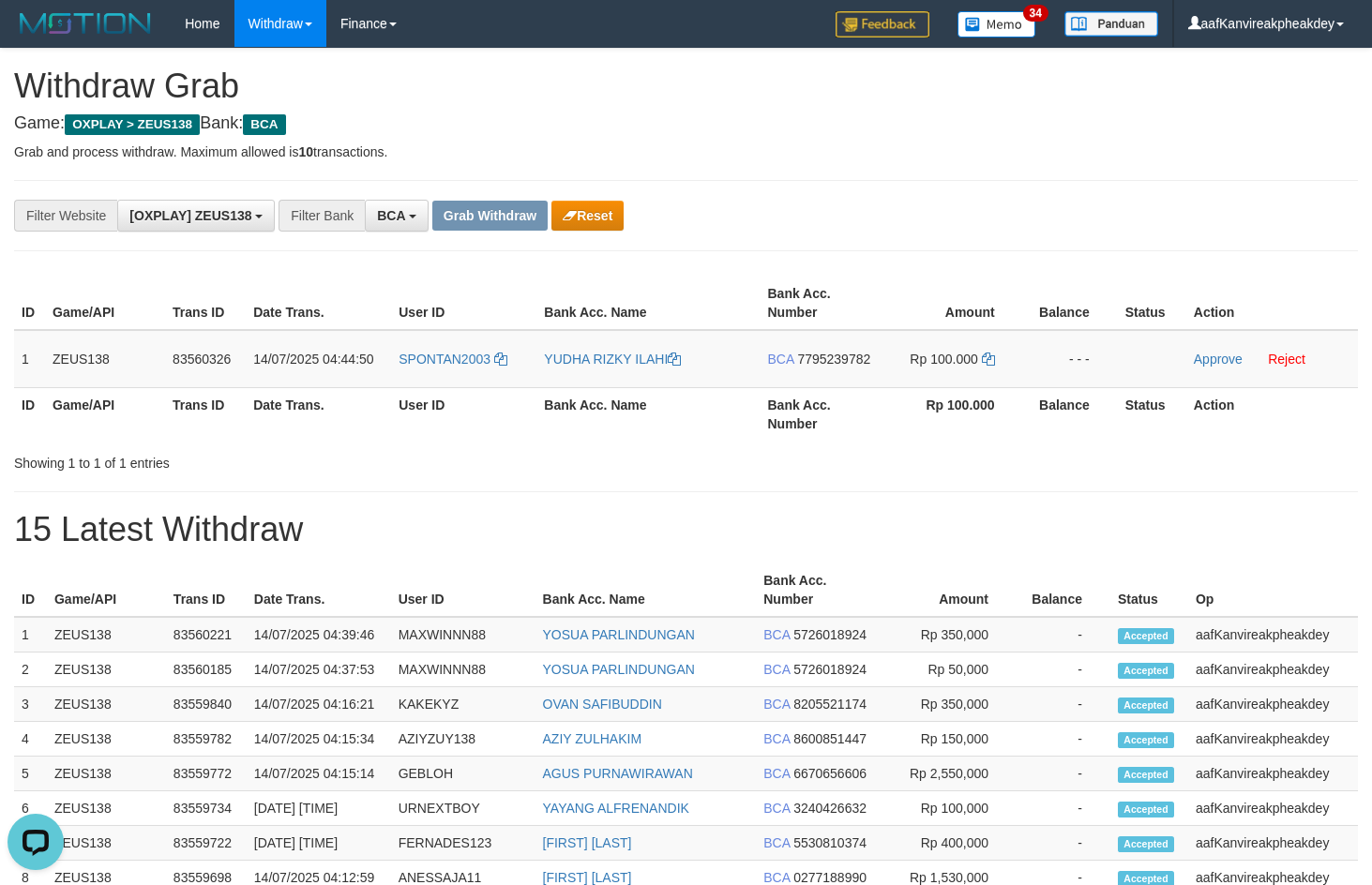 drag, startPoint x: 829, startPoint y: 361, endPoint x: 1385, endPoint y: 167, distance: 588.8735 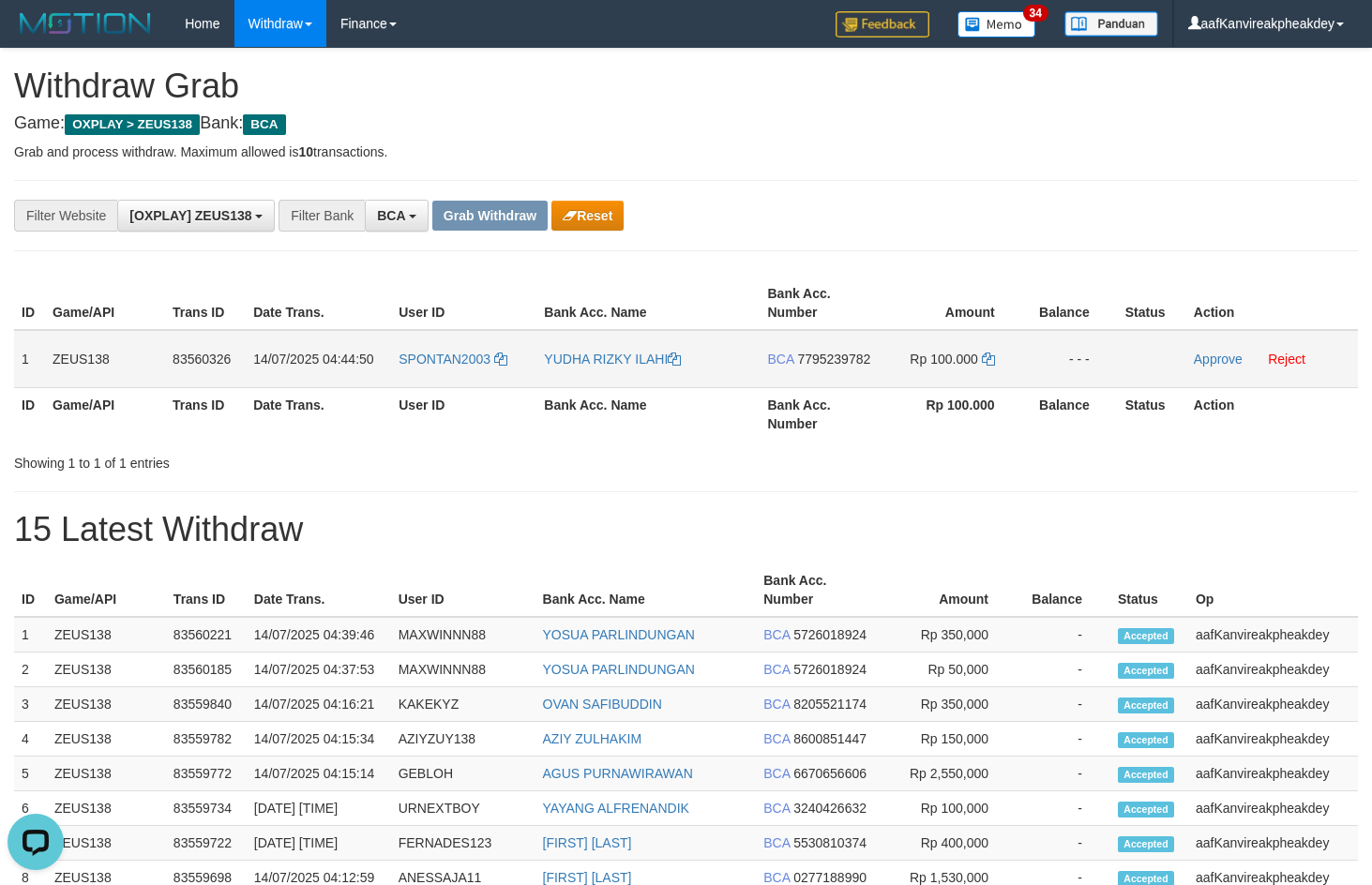 click on "SPONTAN2003" at bounding box center [463, 359] 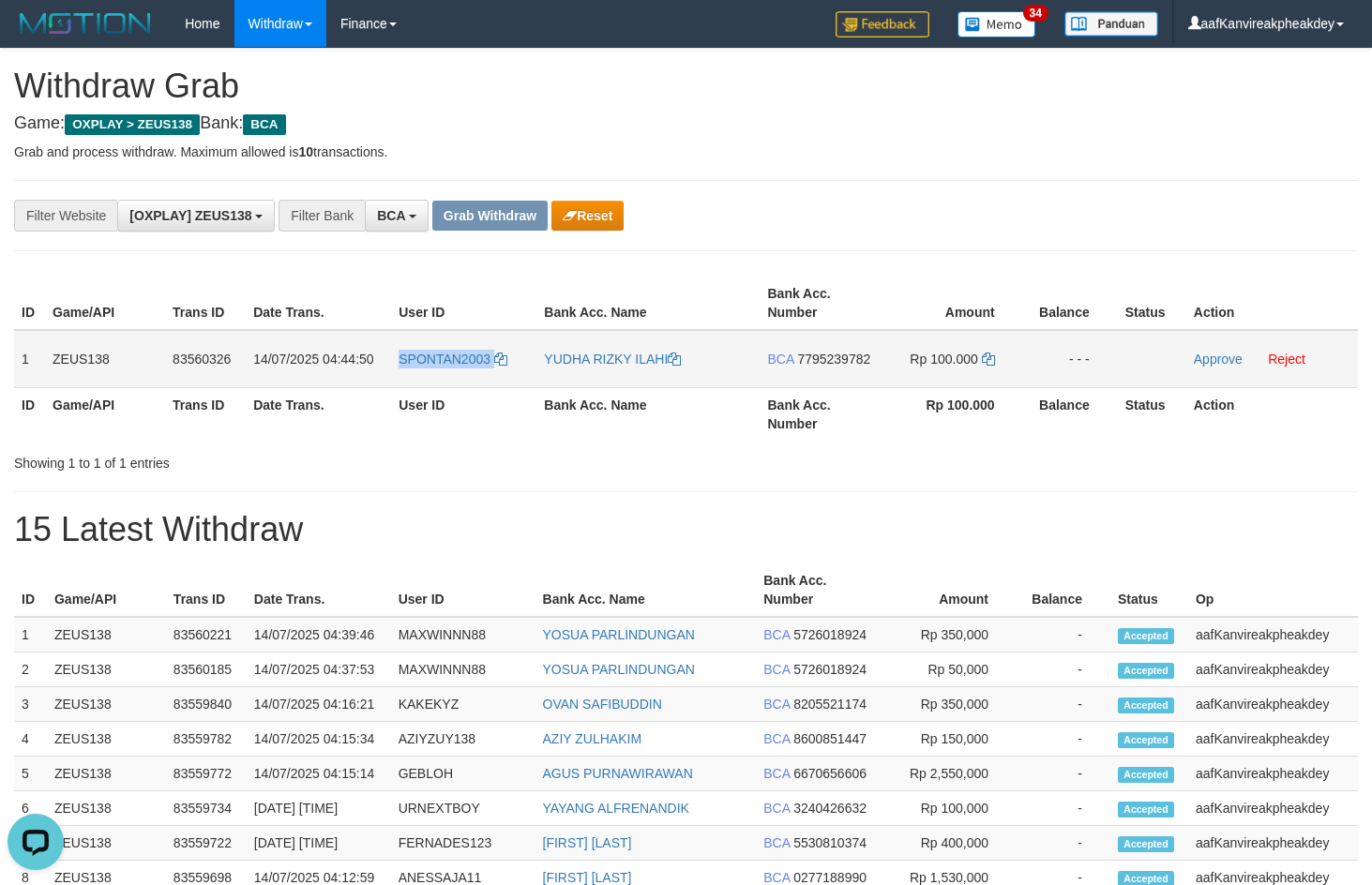 click on "SPONTAN2003" at bounding box center (463, 359) 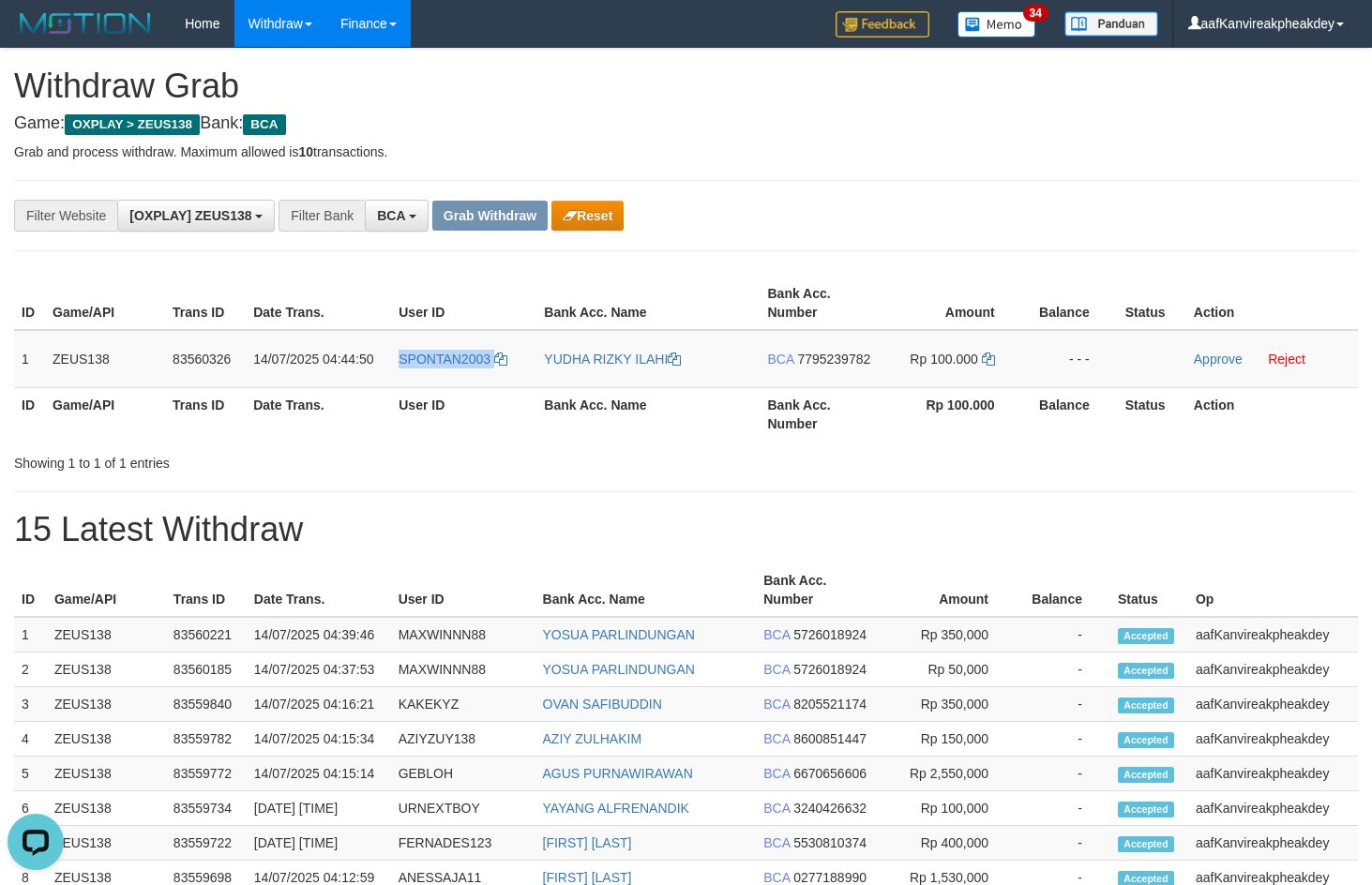 copy on "SPONTAN2003" 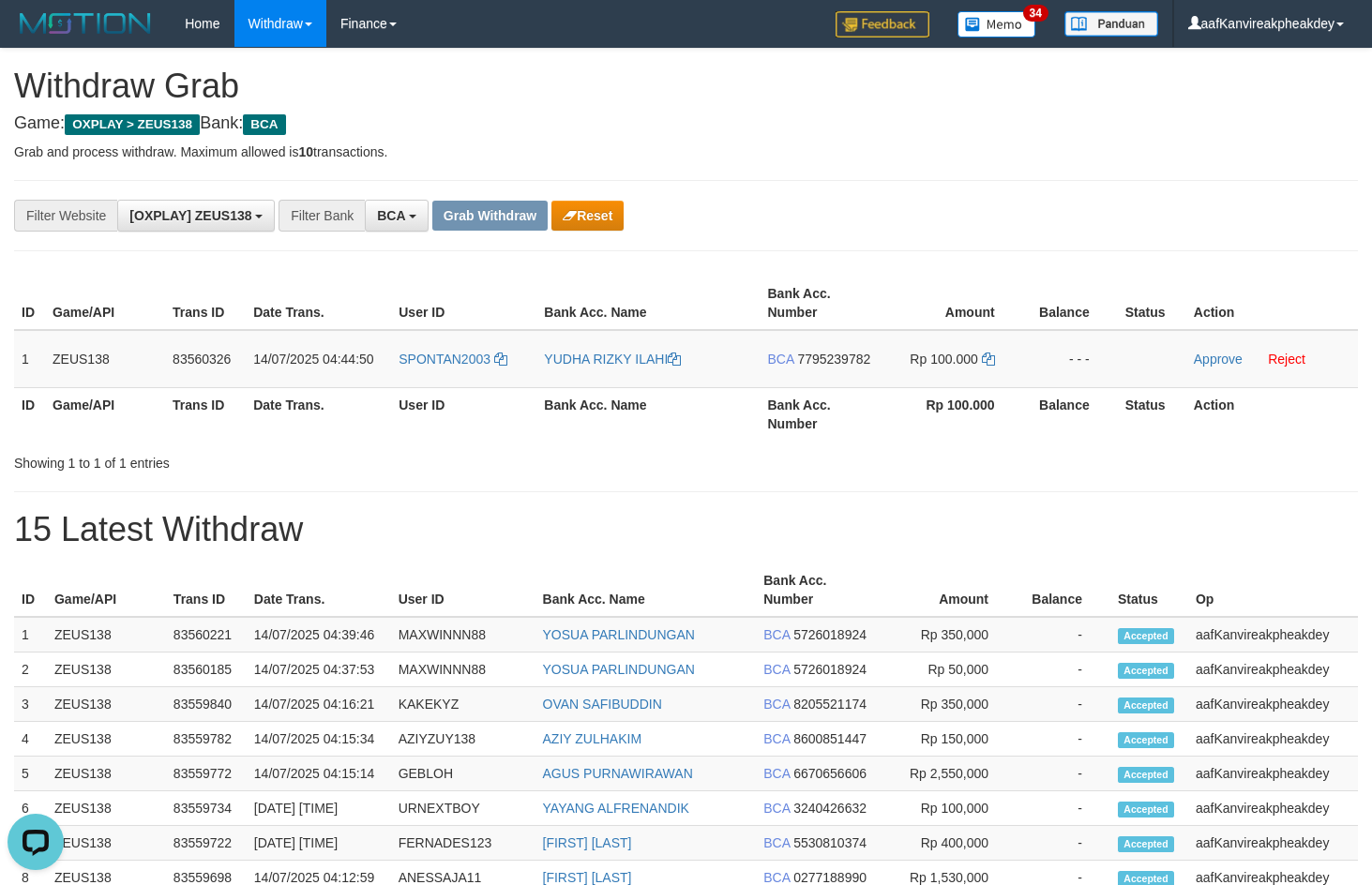 drag, startPoint x: 954, startPoint y: 137, endPoint x: 1380, endPoint y: 365, distance: 483.177 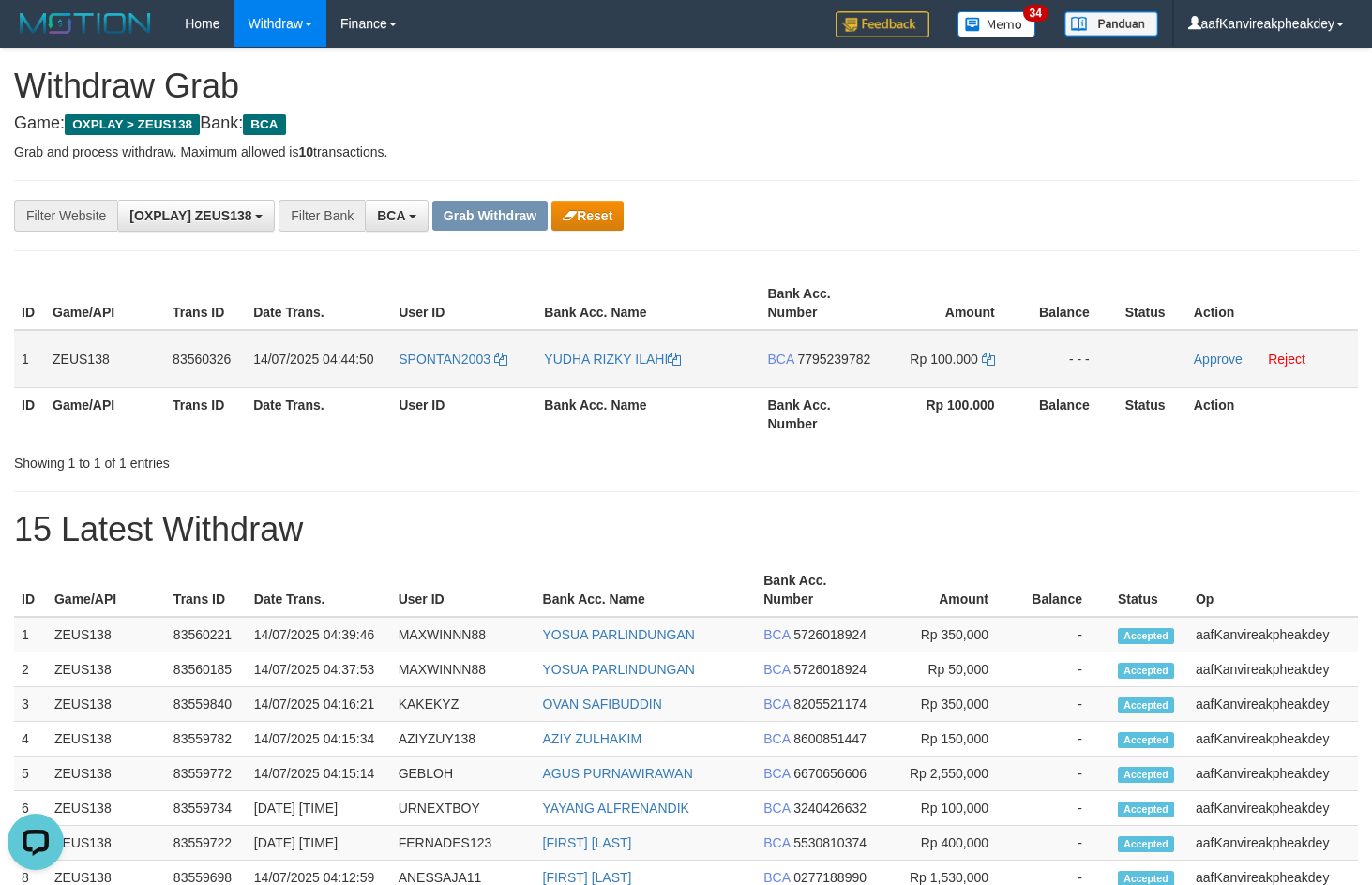 click on "BCA
7795239782" at bounding box center [820, 359] 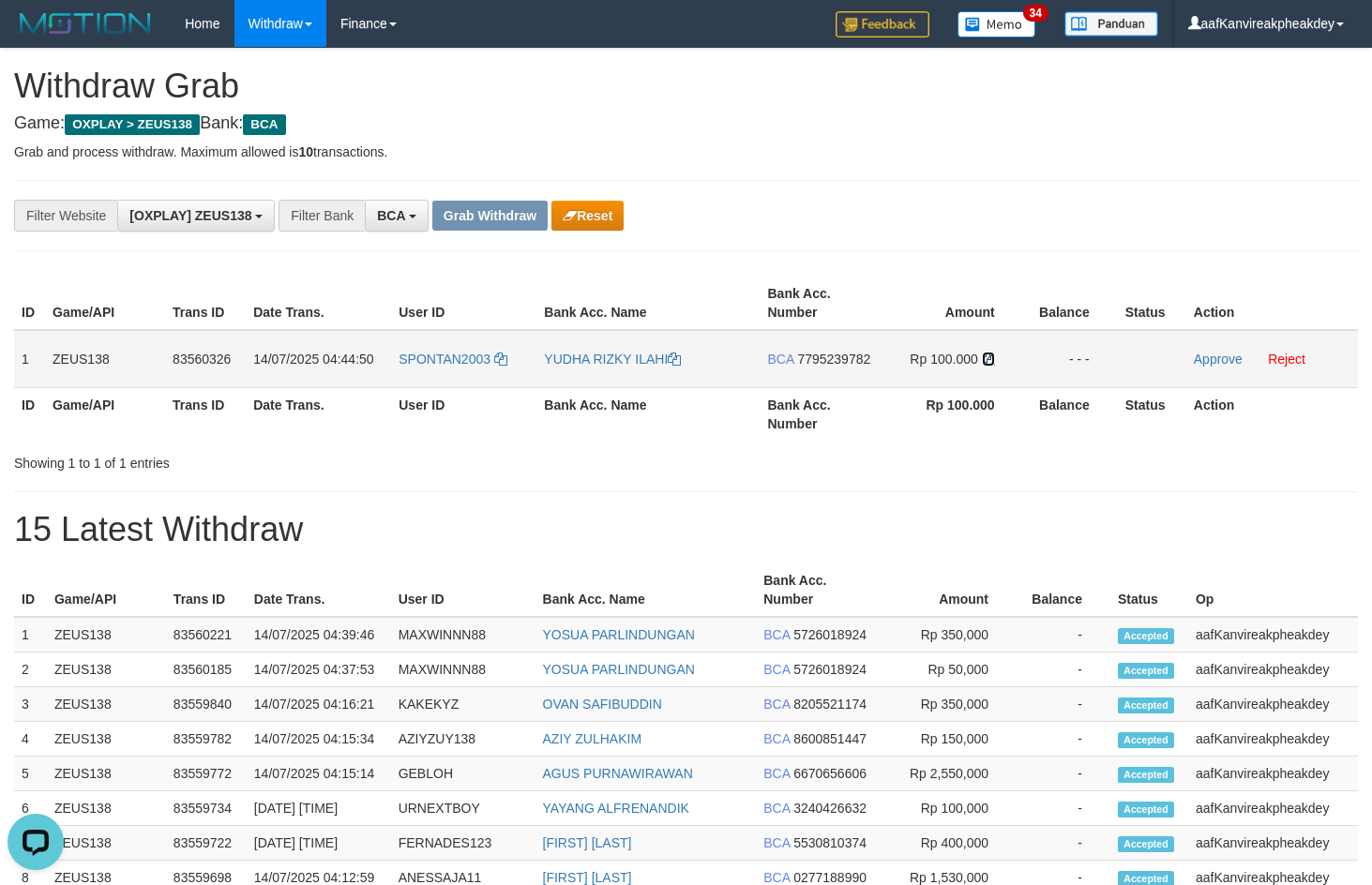 click at bounding box center [988, 359] 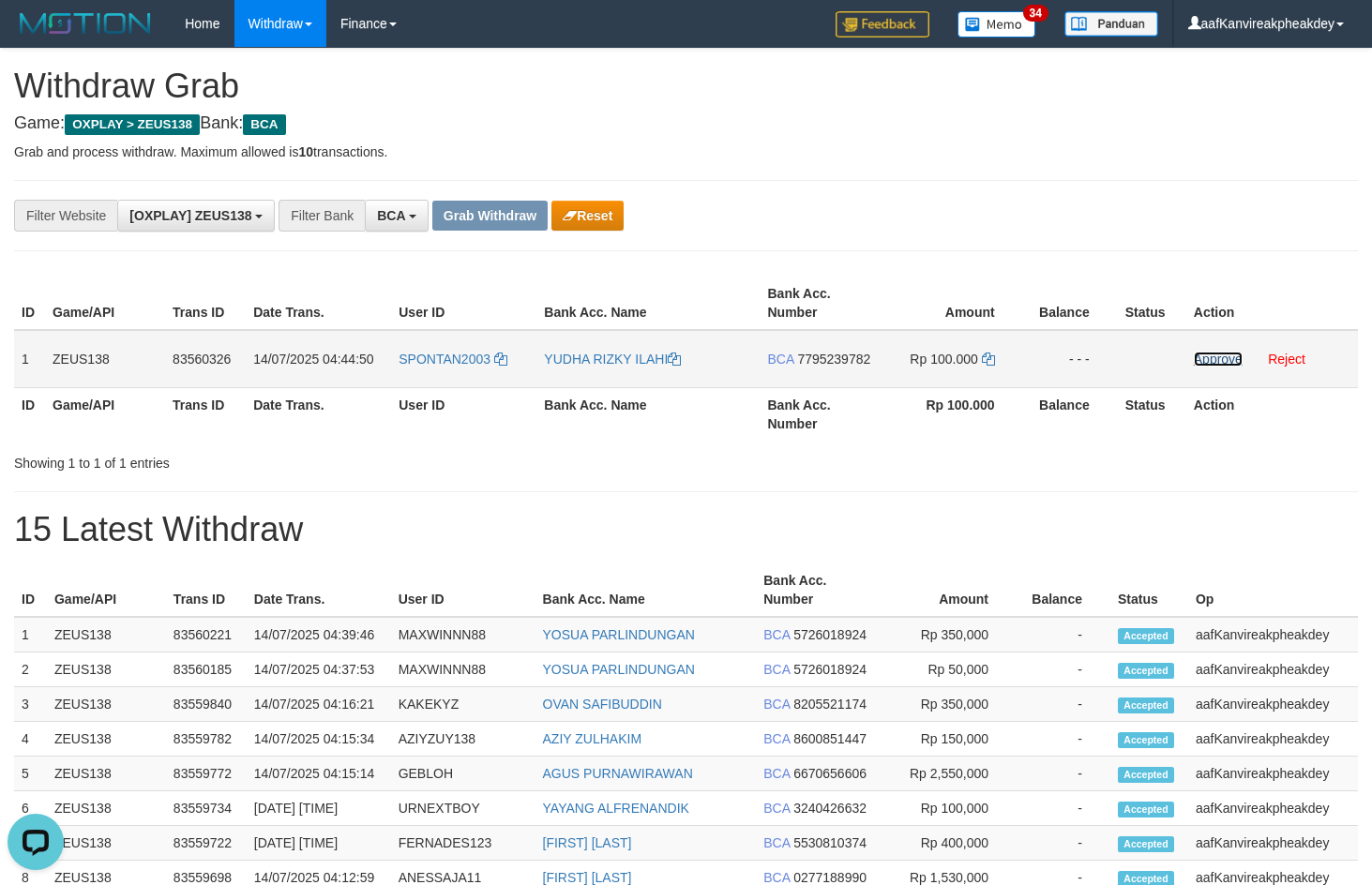 click on "Approve" at bounding box center [1218, 359] 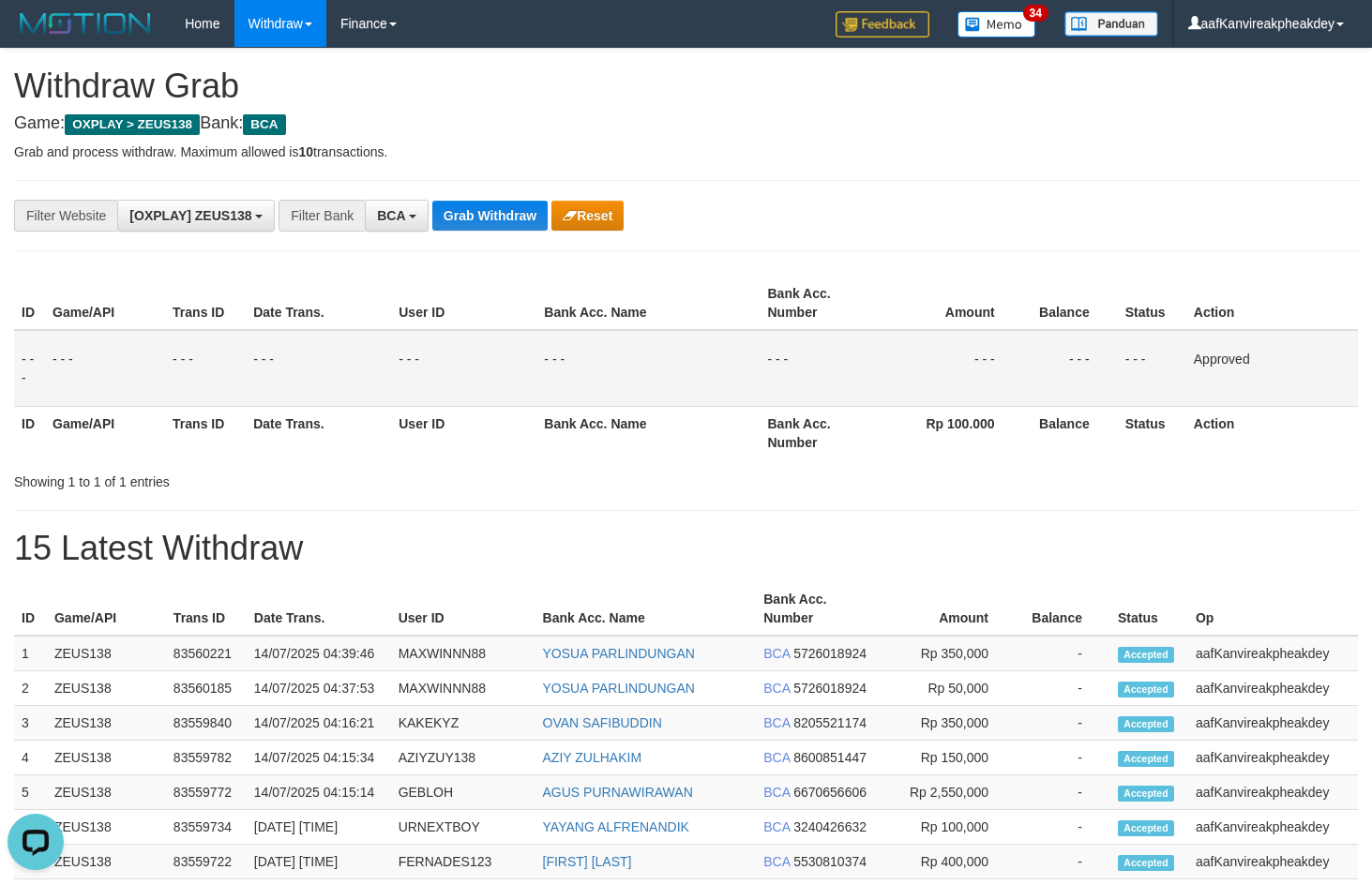 drag, startPoint x: 596, startPoint y: 235, endPoint x: 498, endPoint y: 239, distance: 98.0816 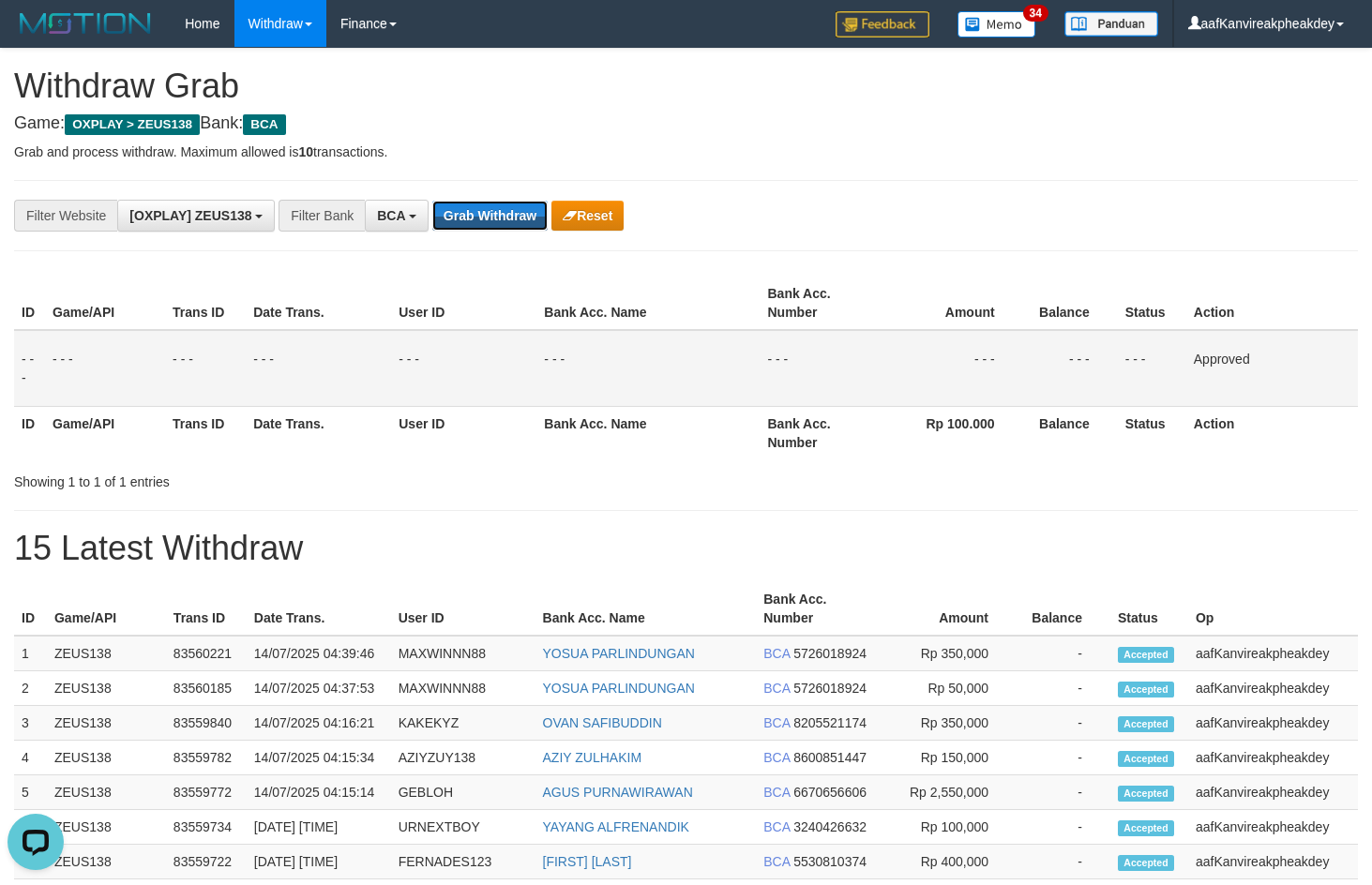 drag, startPoint x: 475, startPoint y: 219, endPoint x: 535, endPoint y: 246, distance: 65.795137 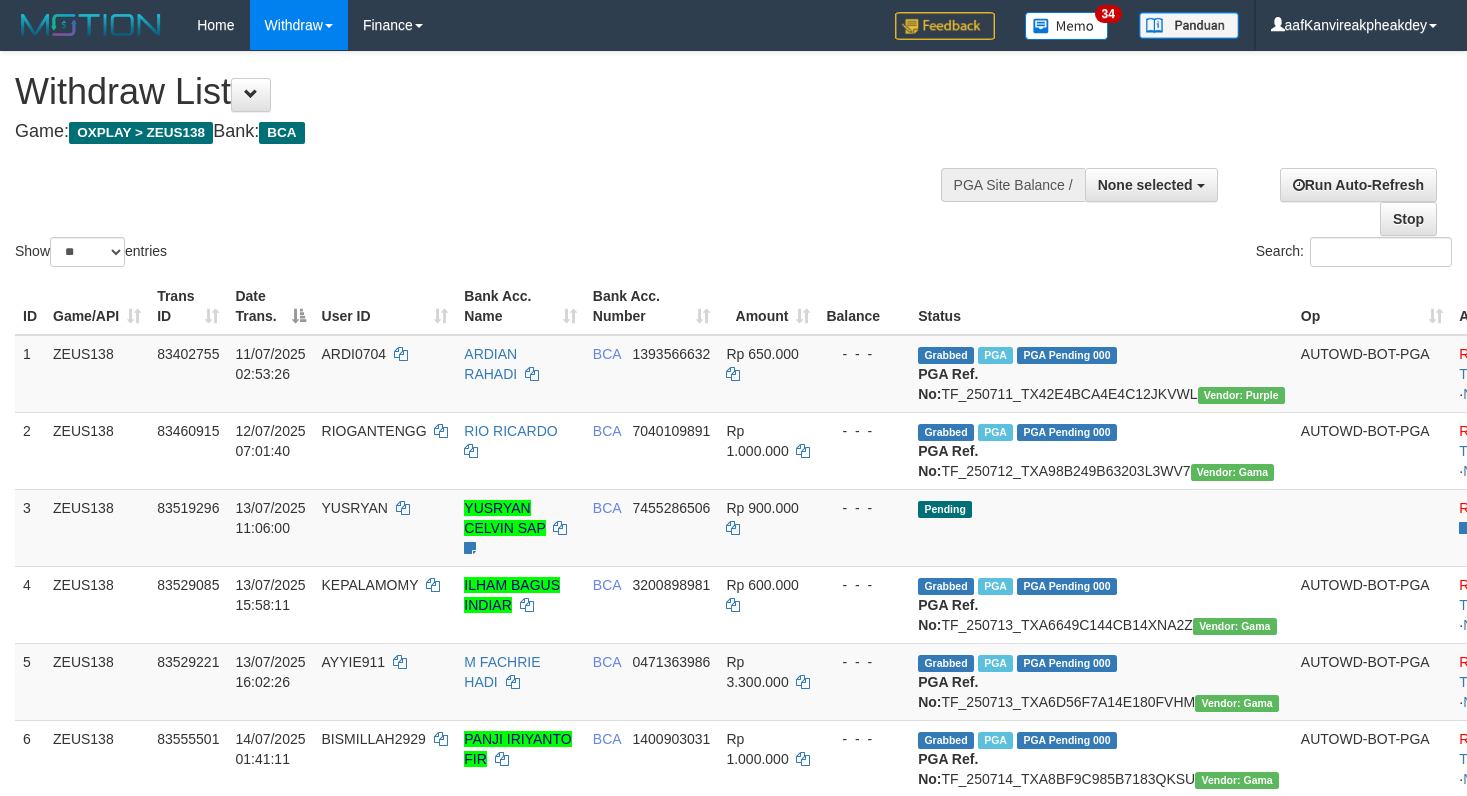 select 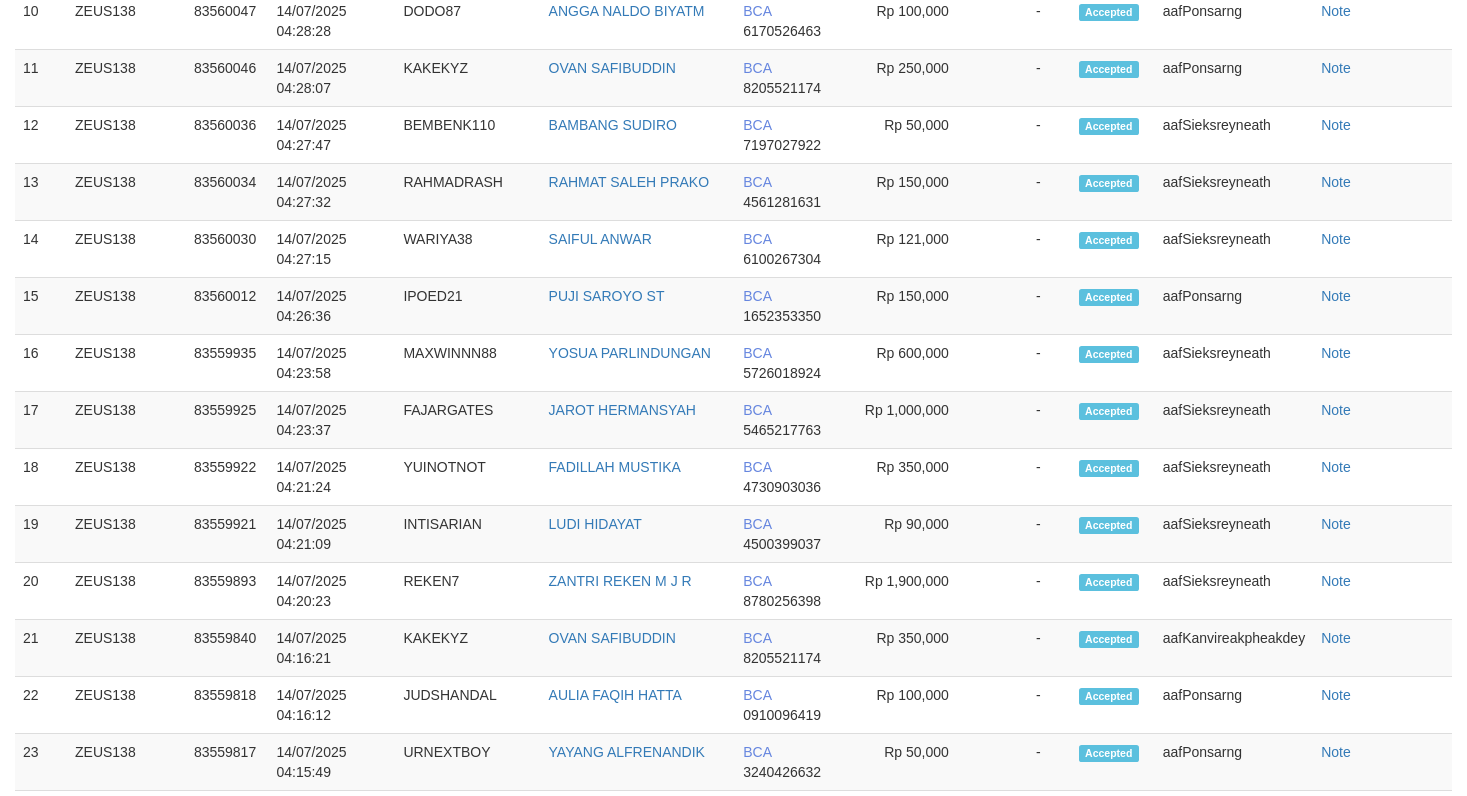 drag, startPoint x: 797, startPoint y: 80, endPoint x: 544, endPoint y: 35, distance: 256.97083 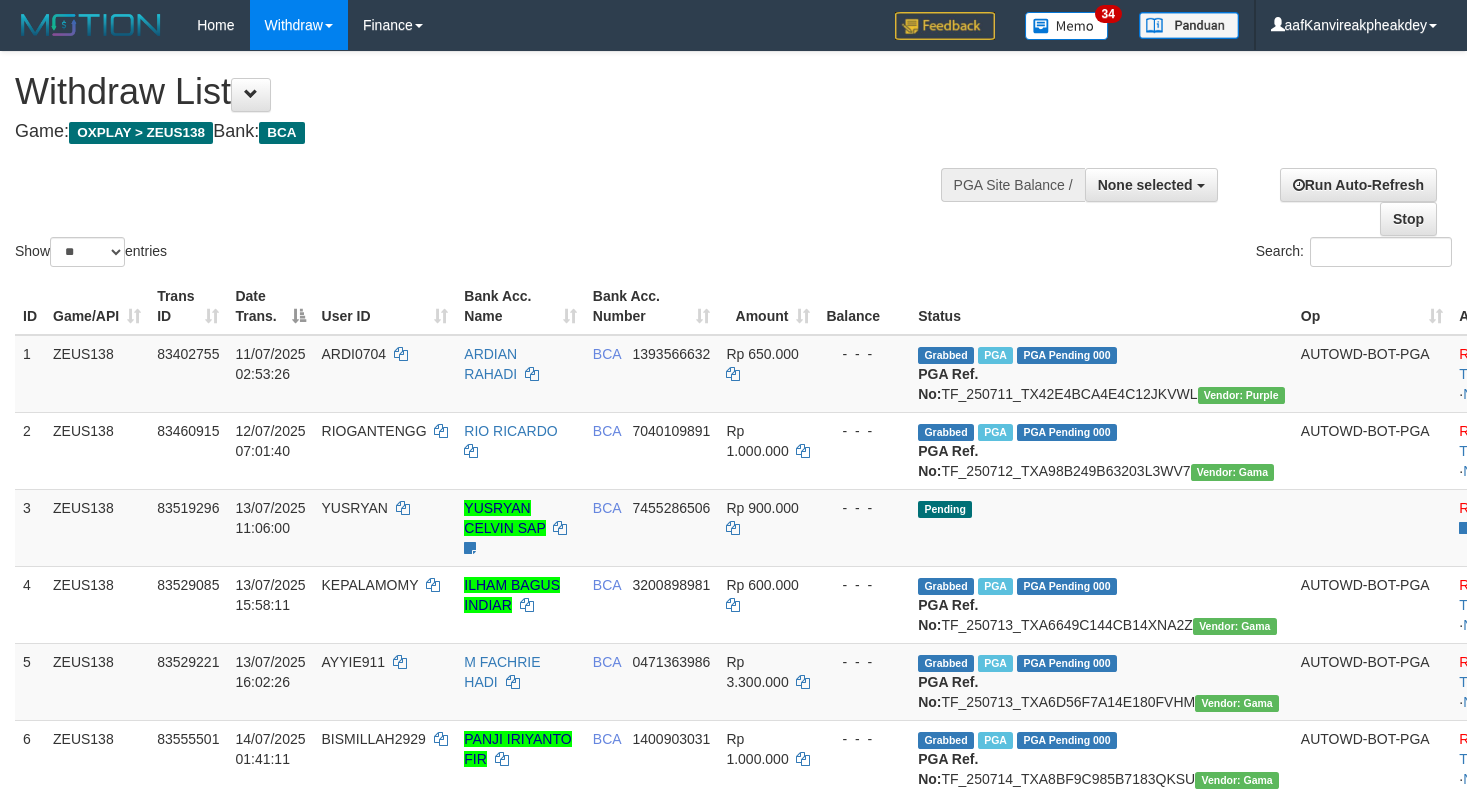 select 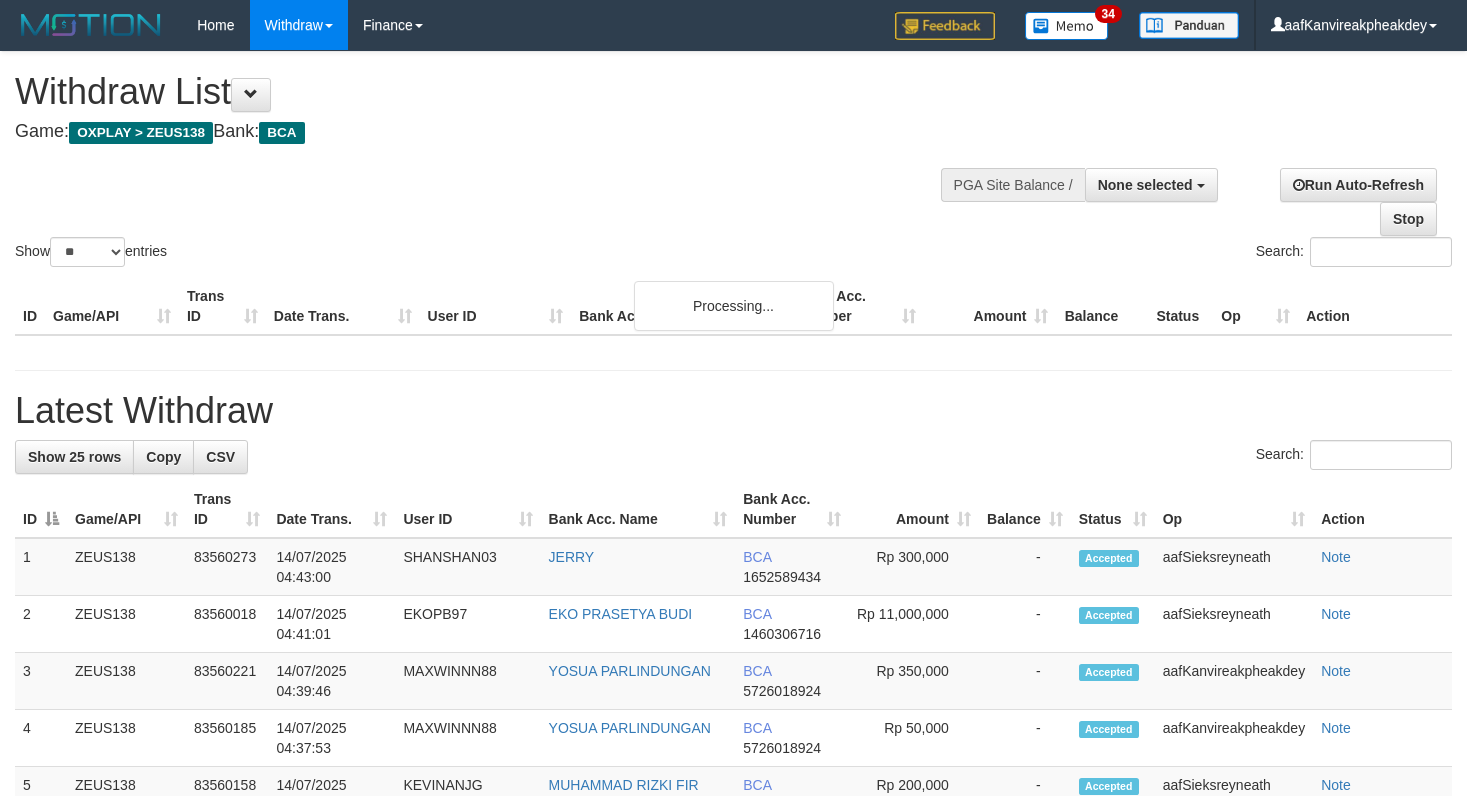 select 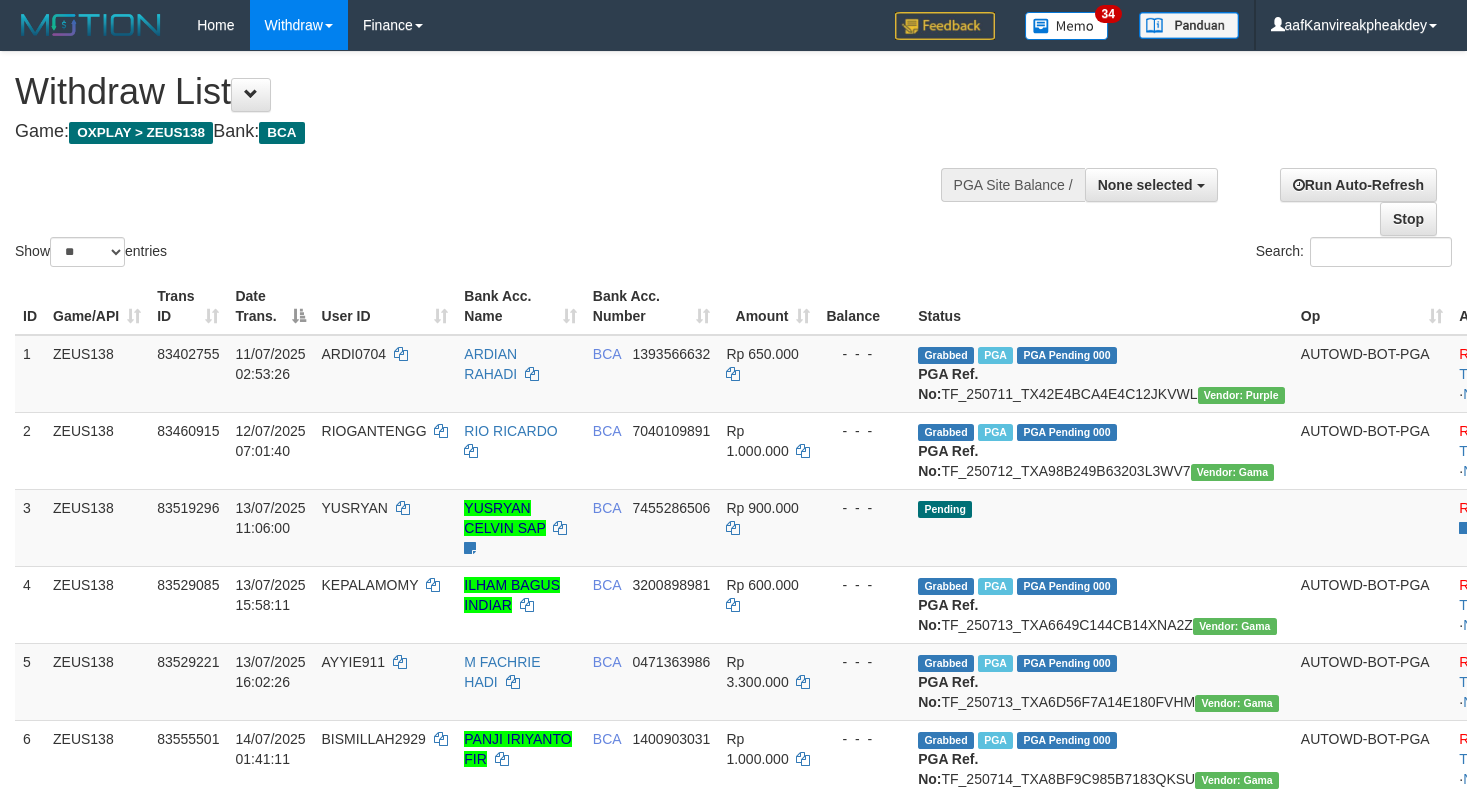select 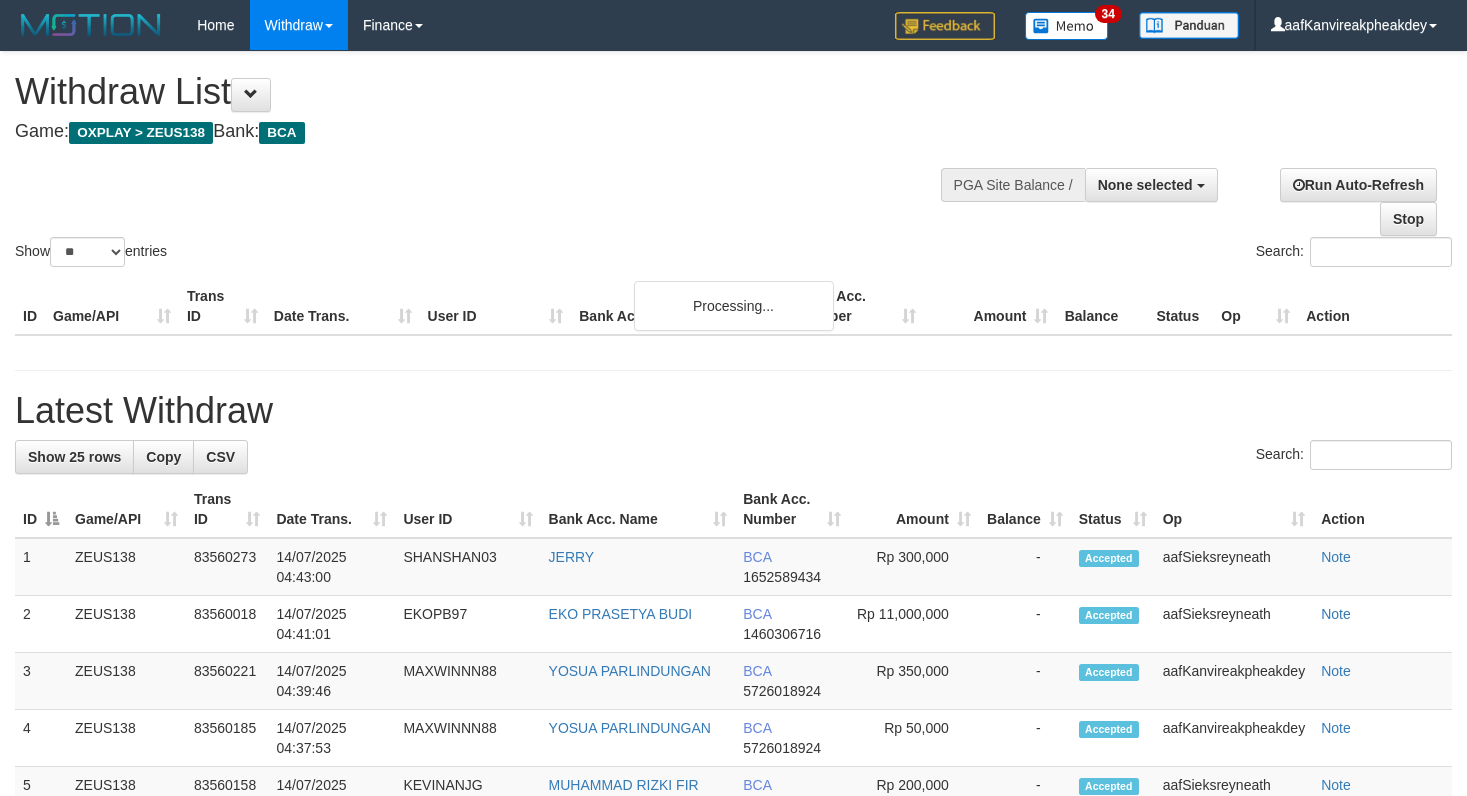 select 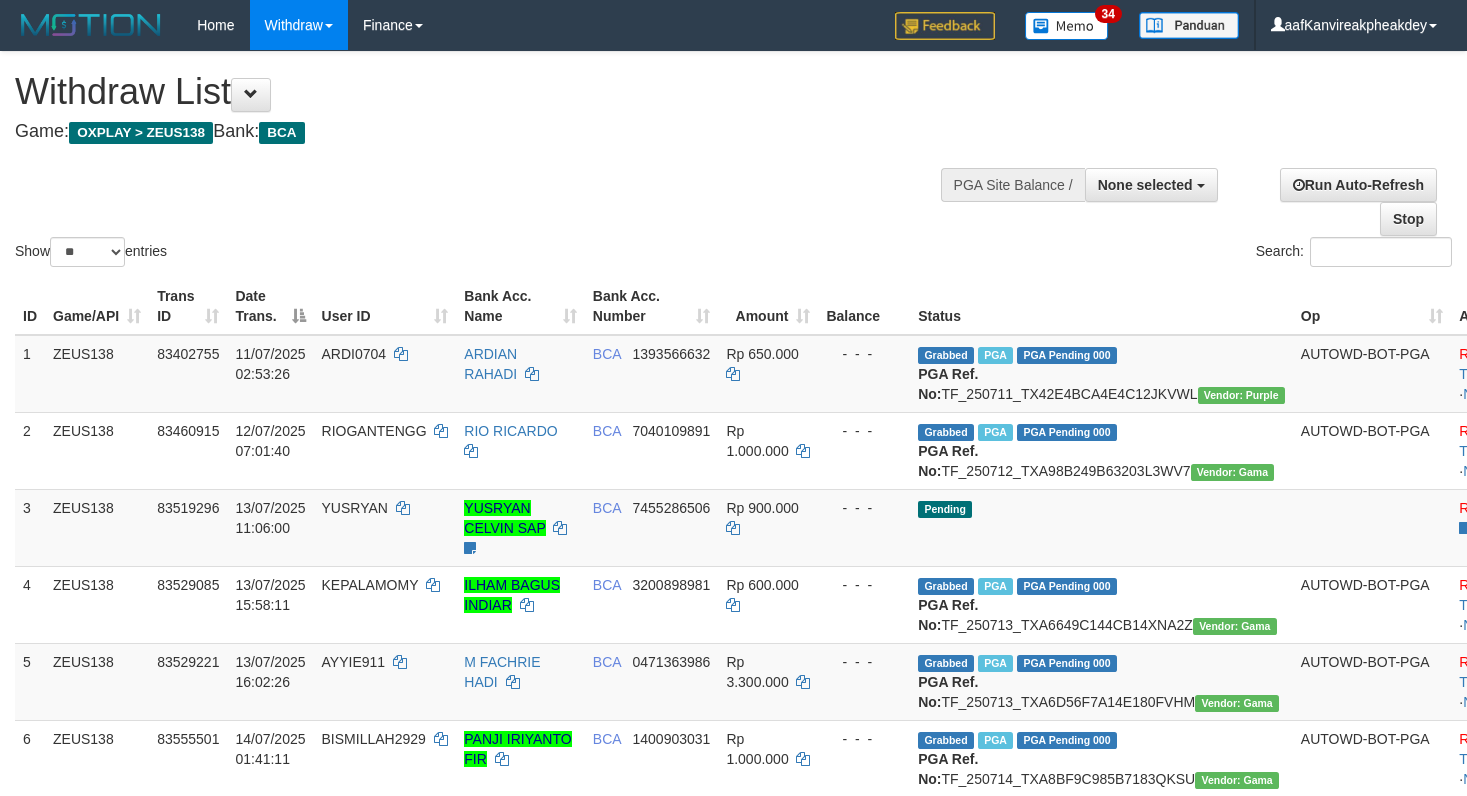 select 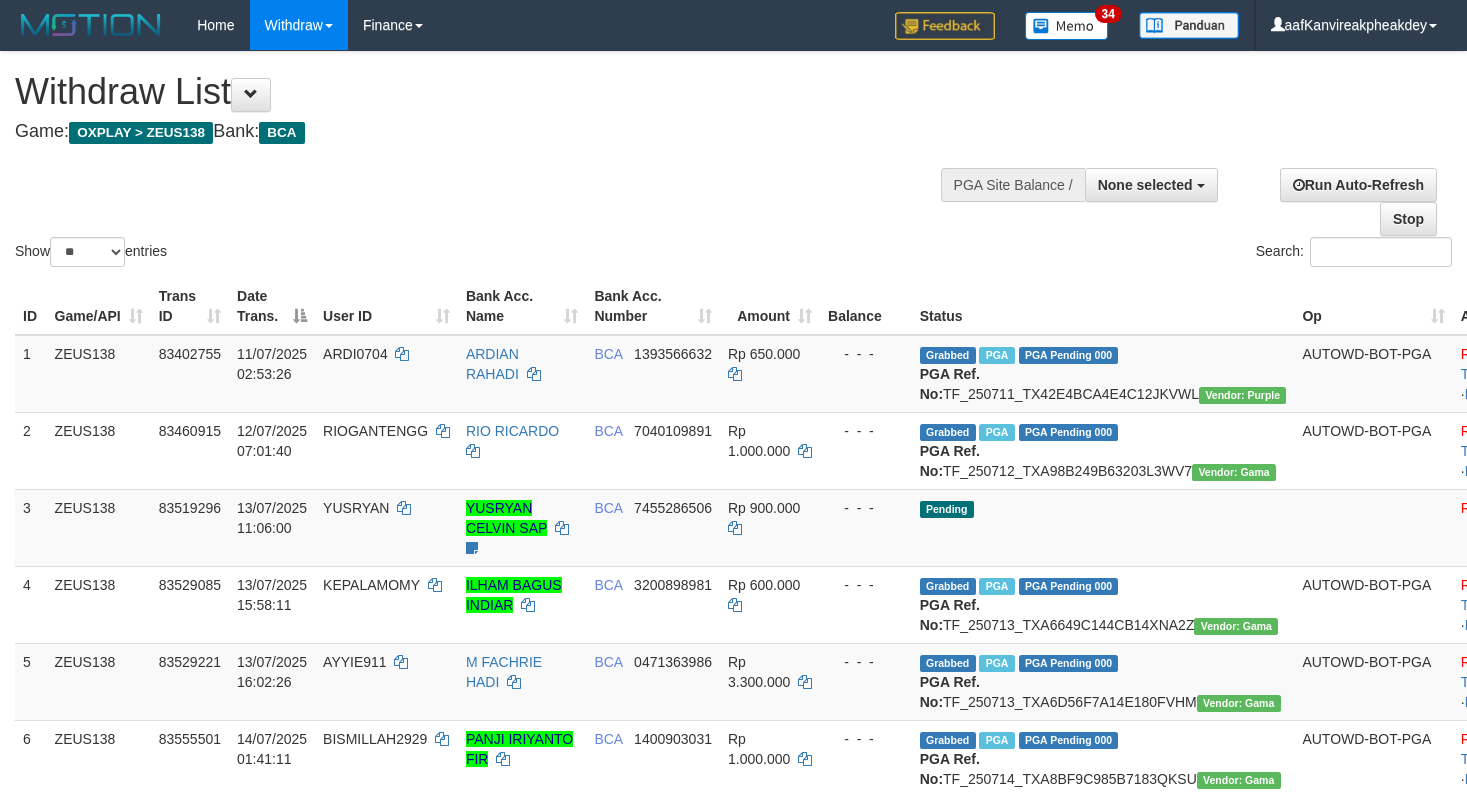select 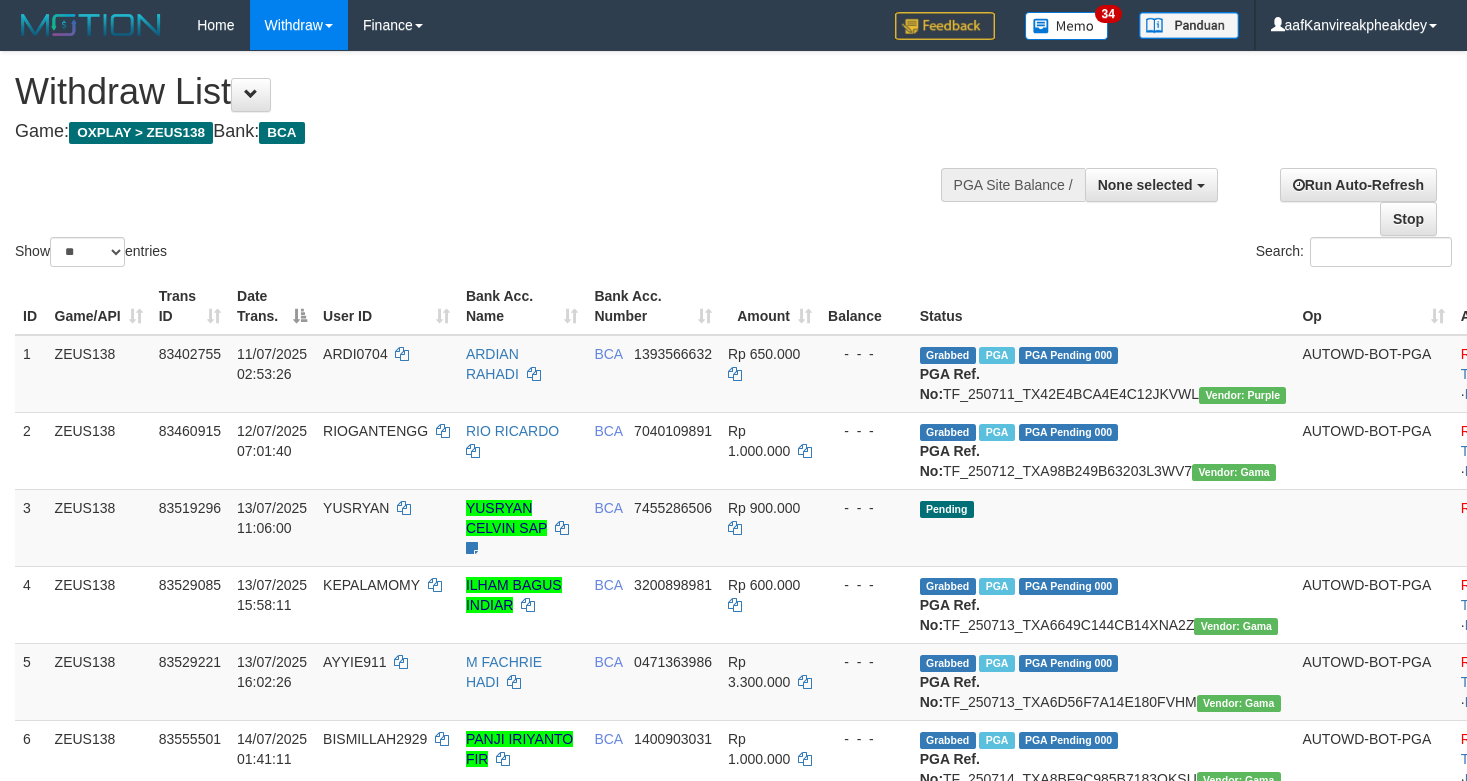 select 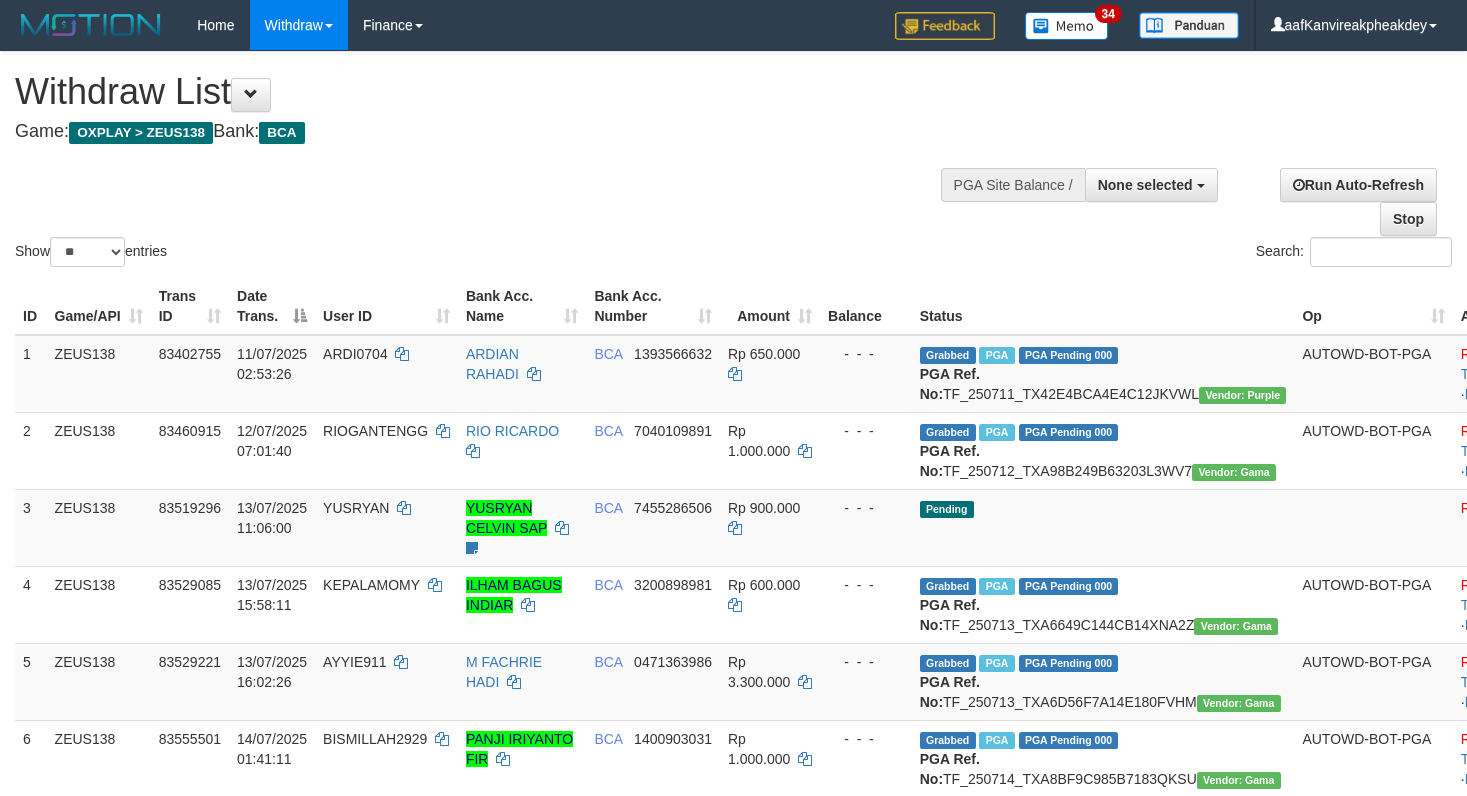 select 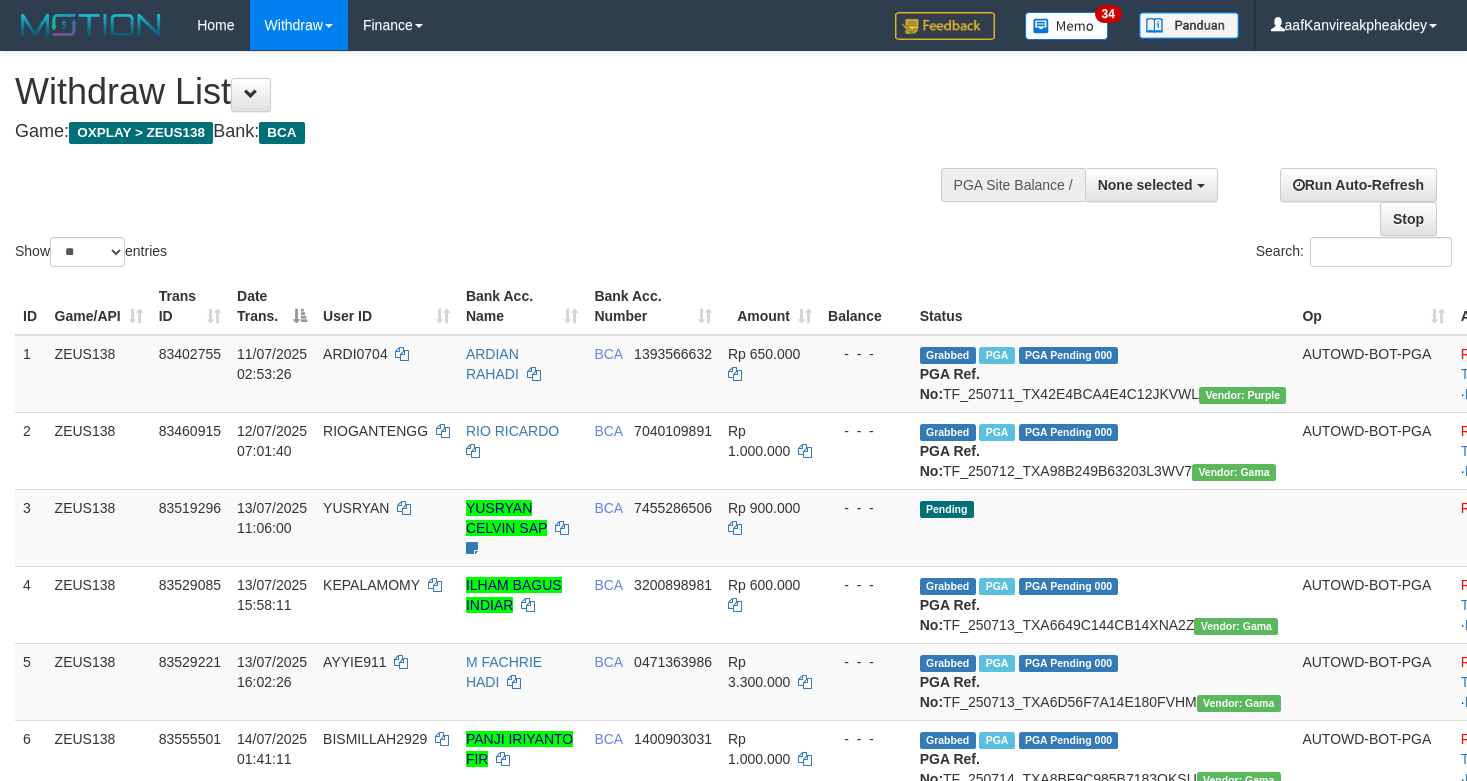 select 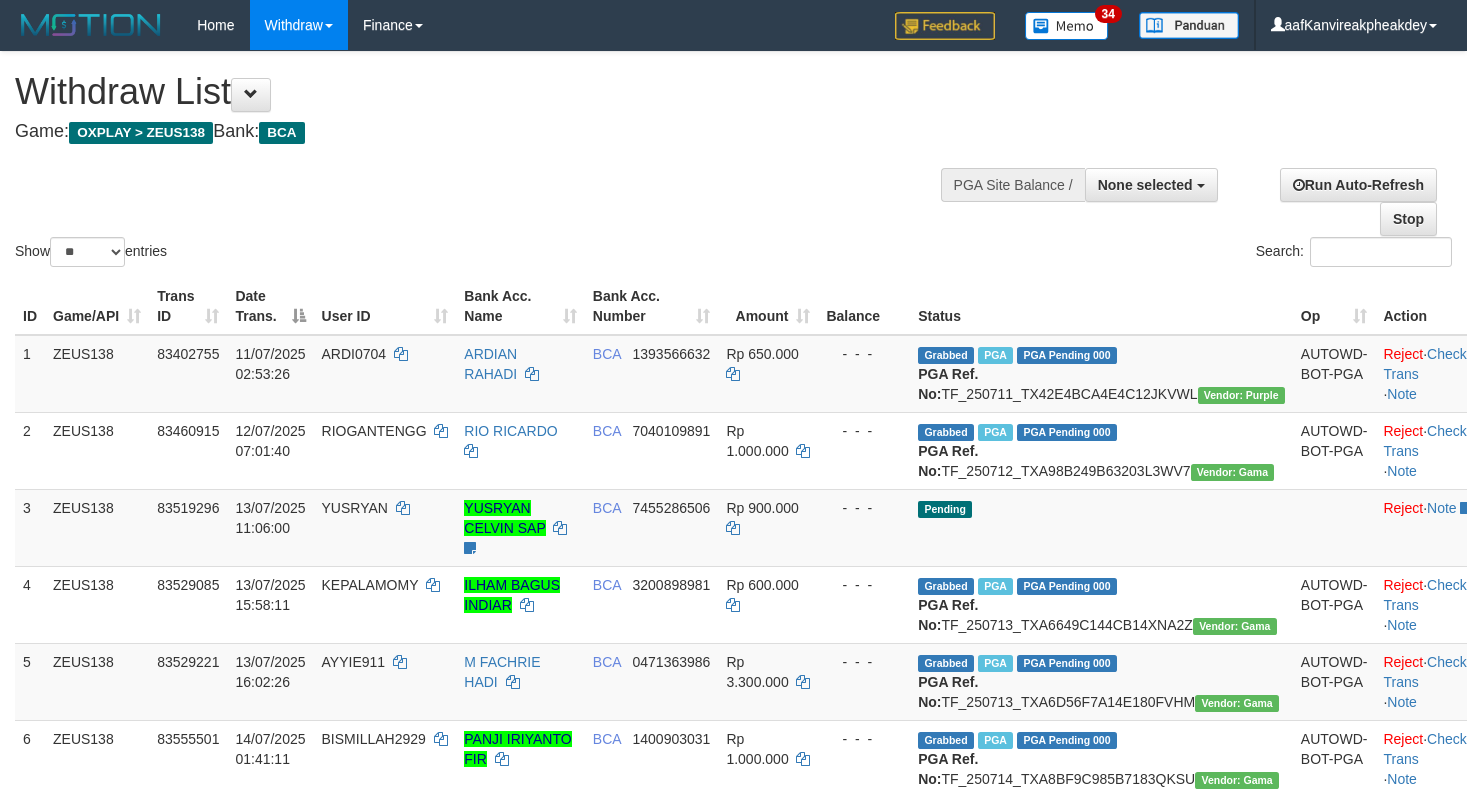 select 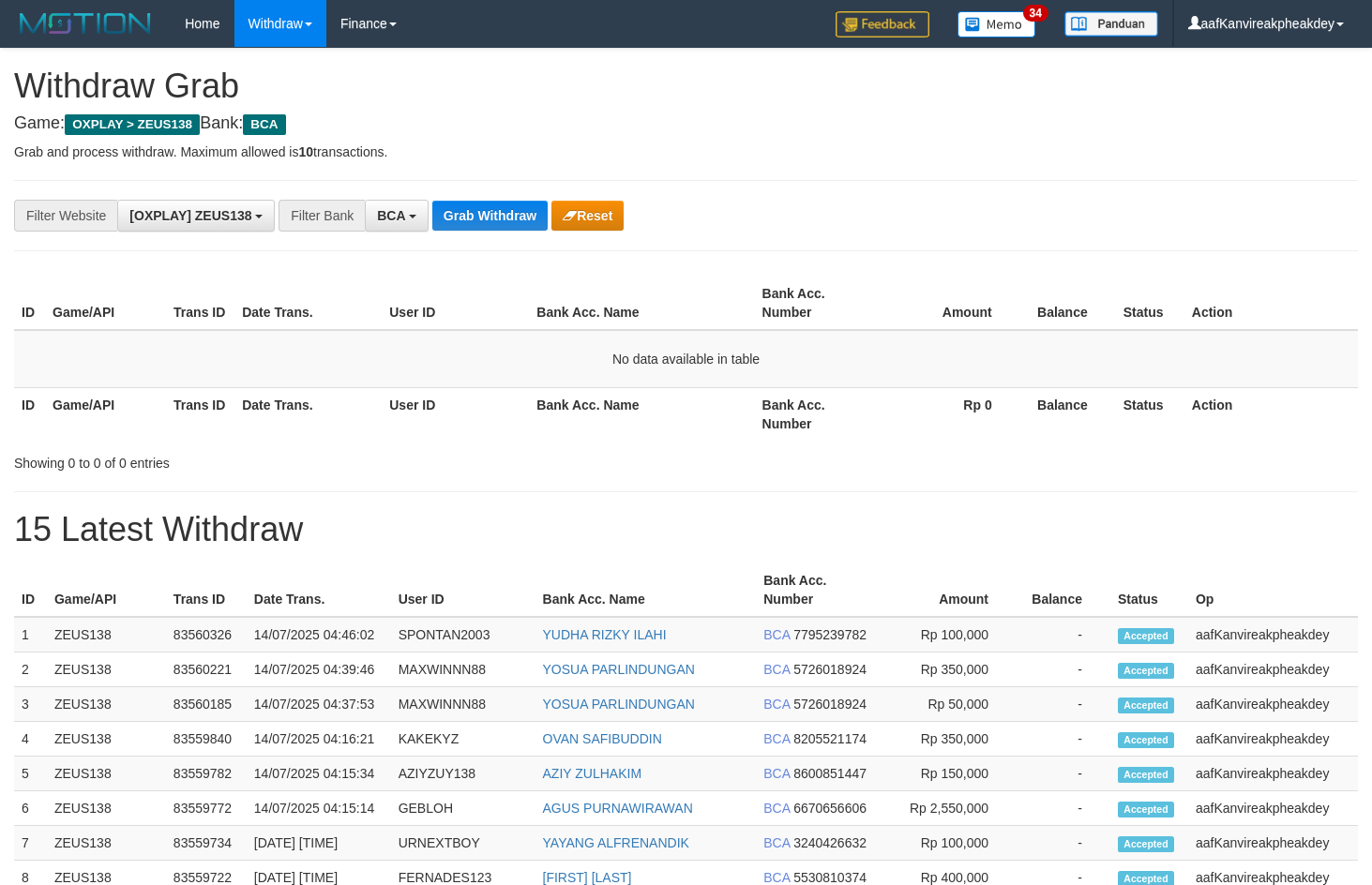 scroll, scrollTop: 0, scrollLeft: 0, axis: both 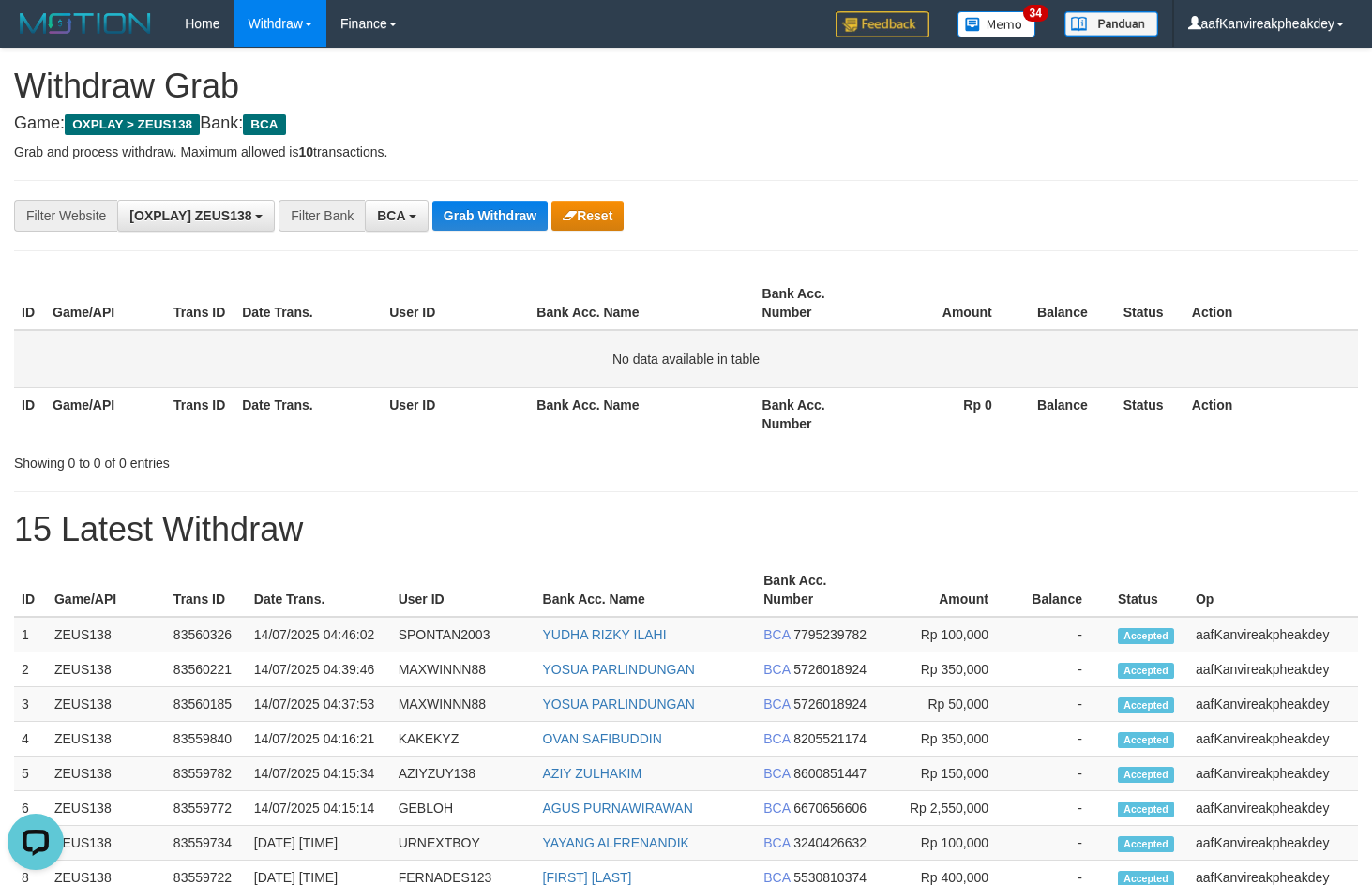 click on "No data available in table" at bounding box center [686, 359] 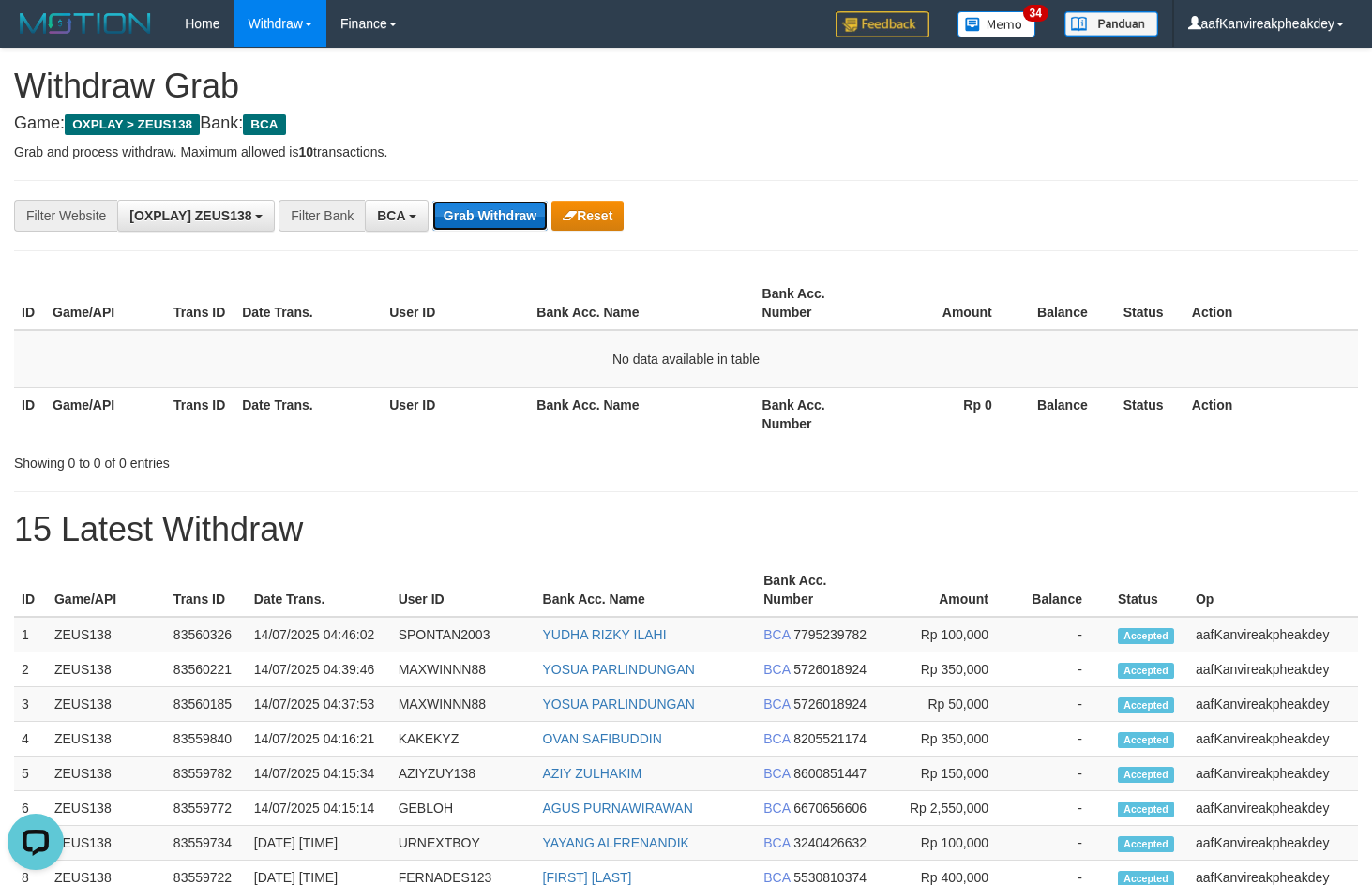 click on "Grab Withdraw" at bounding box center (490, 216) 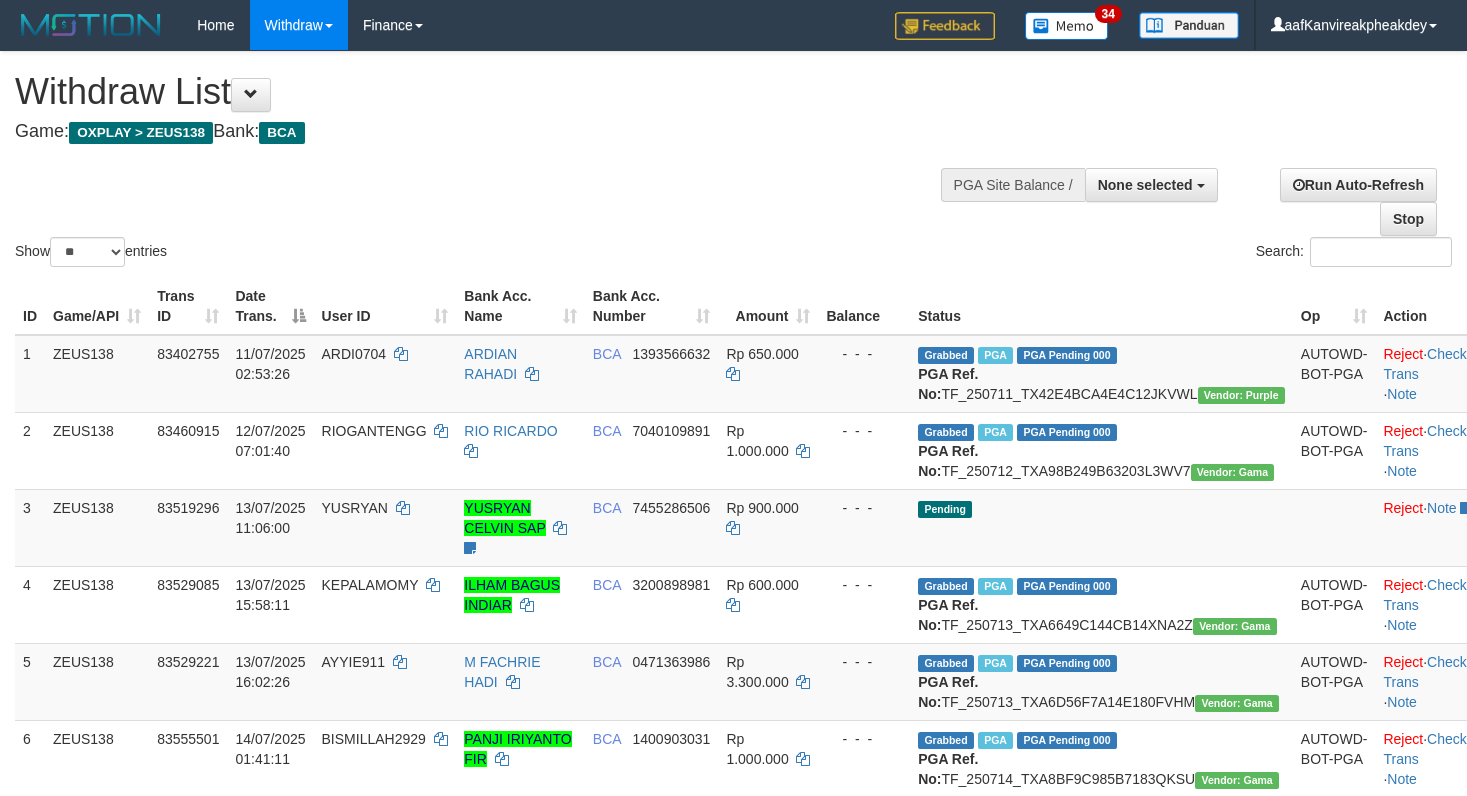 select 